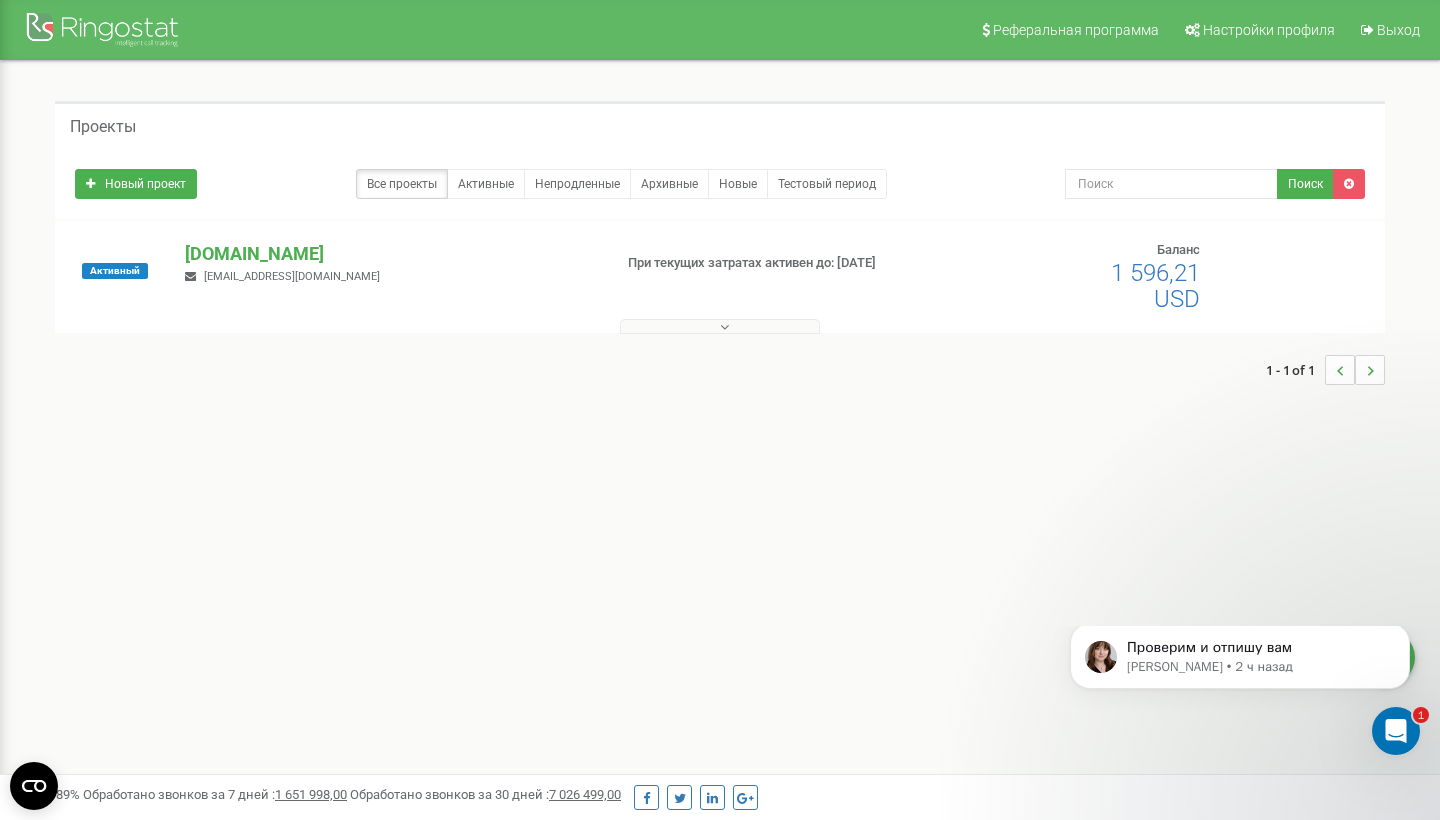 scroll, scrollTop: 0, scrollLeft: 0, axis: both 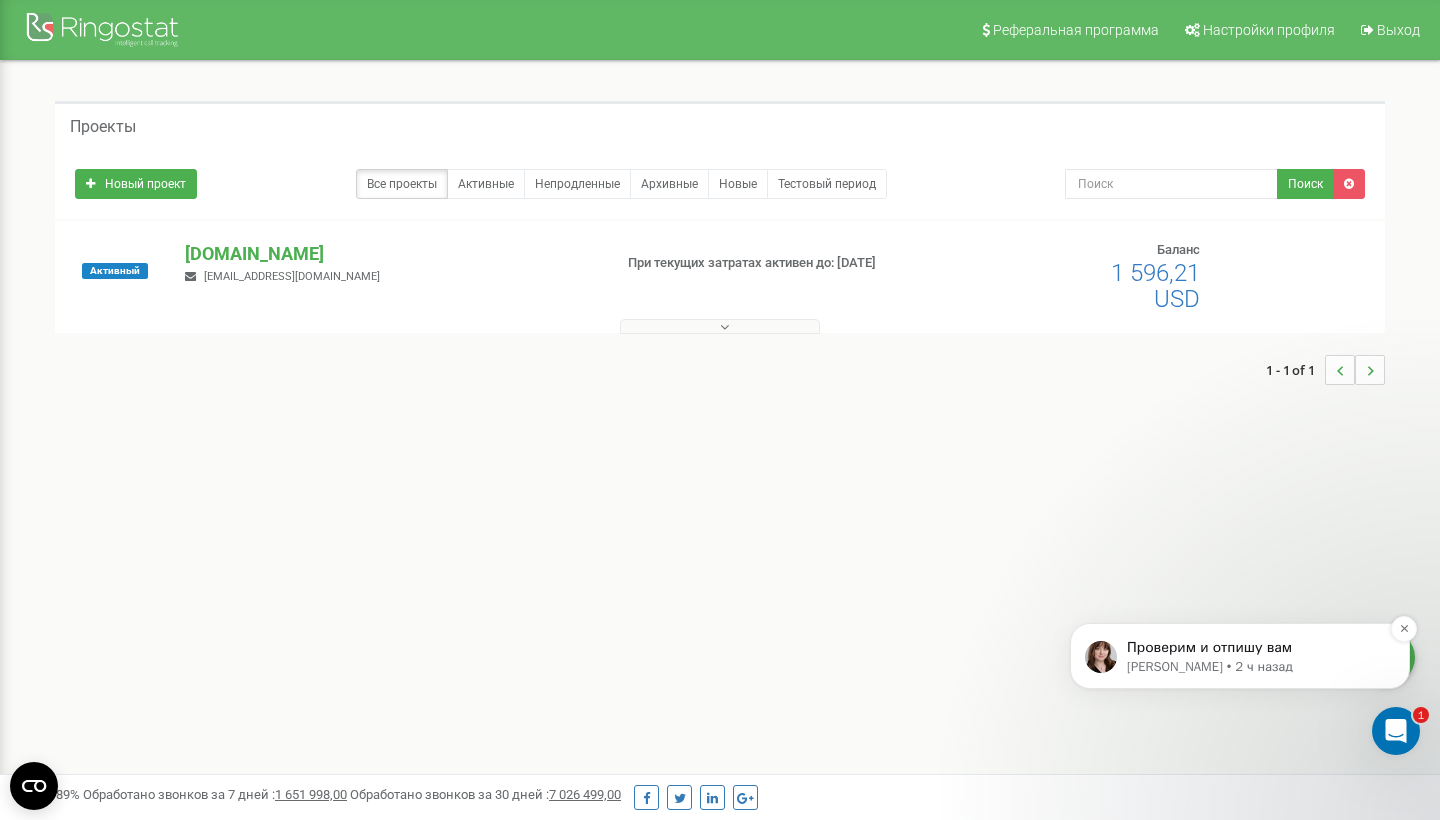 click on "Проверим и отпишу вам" at bounding box center [1256, 648] 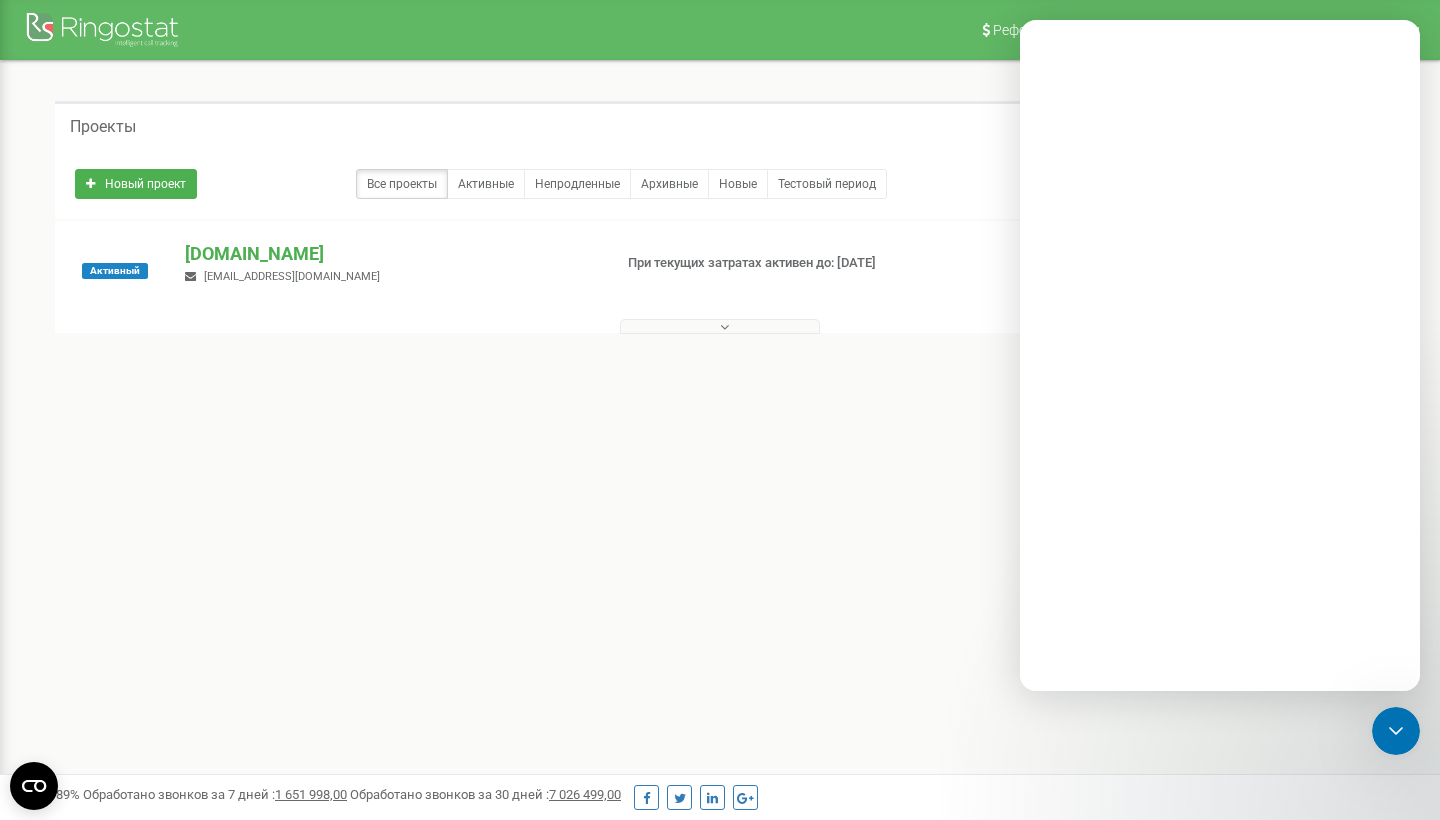 scroll, scrollTop: 0, scrollLeft: 0, axis: both 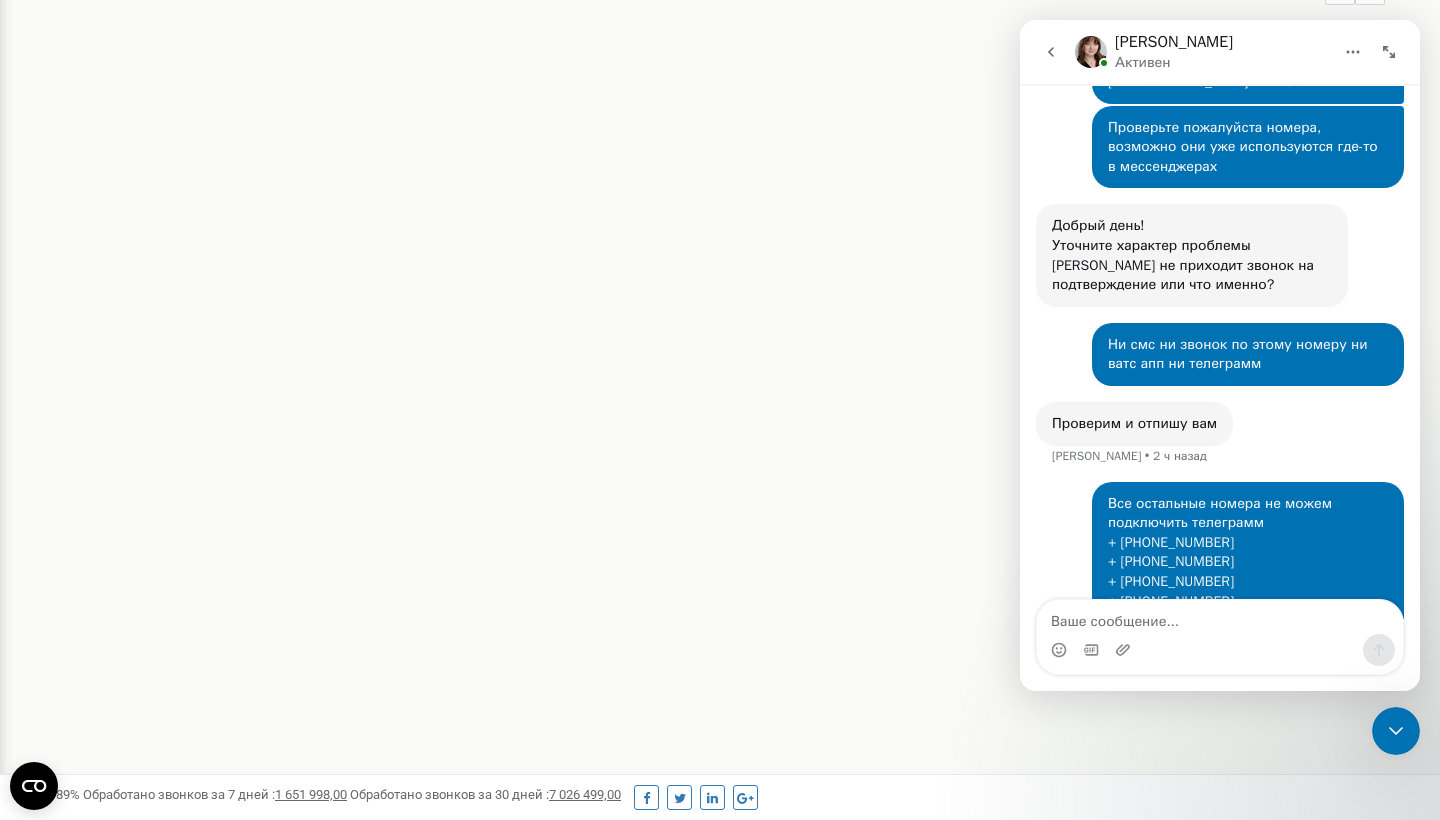 click at bounding box center (1353, 52) 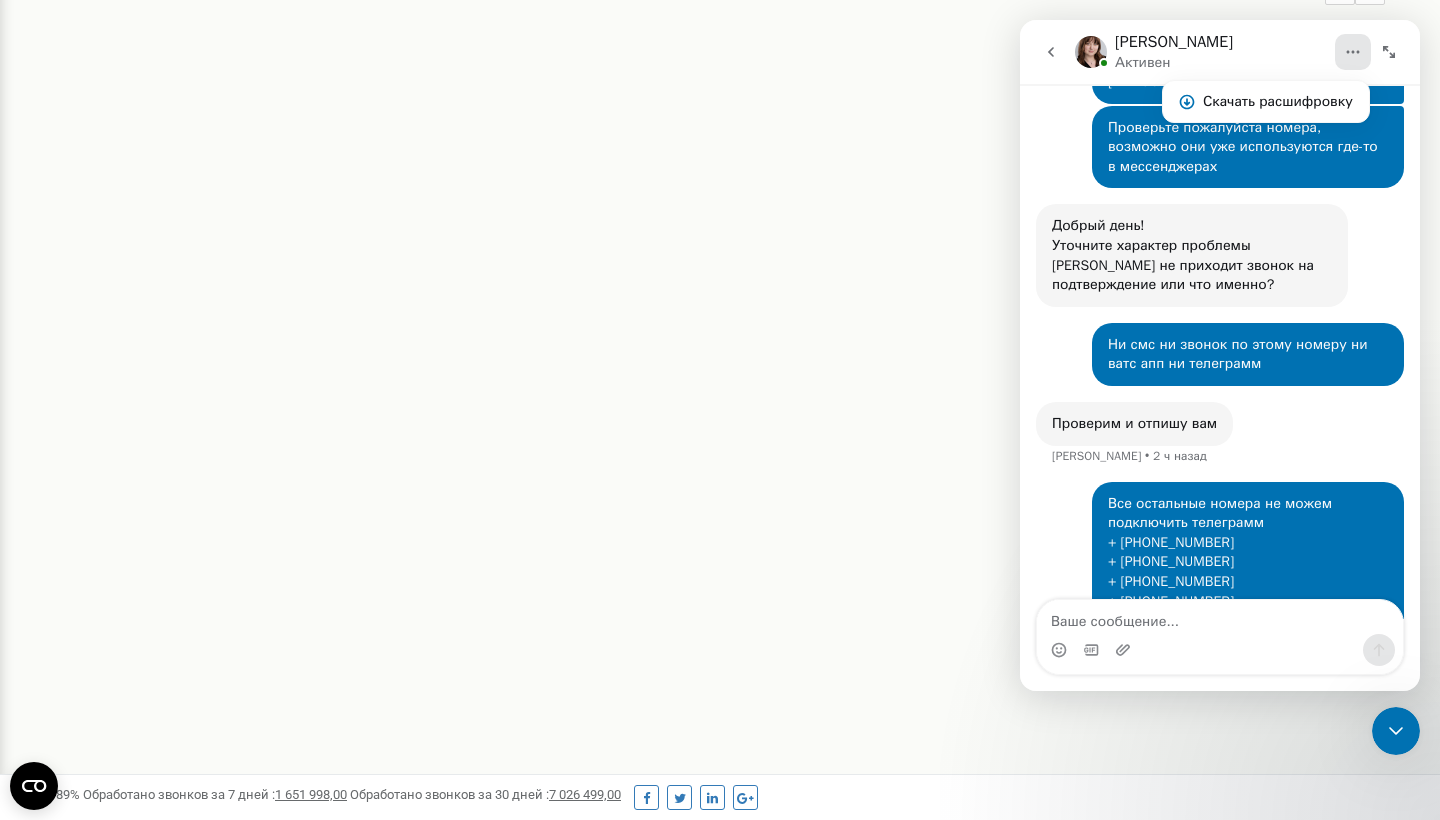 click on "Olga Активен" at bounding box center [1204, 52] 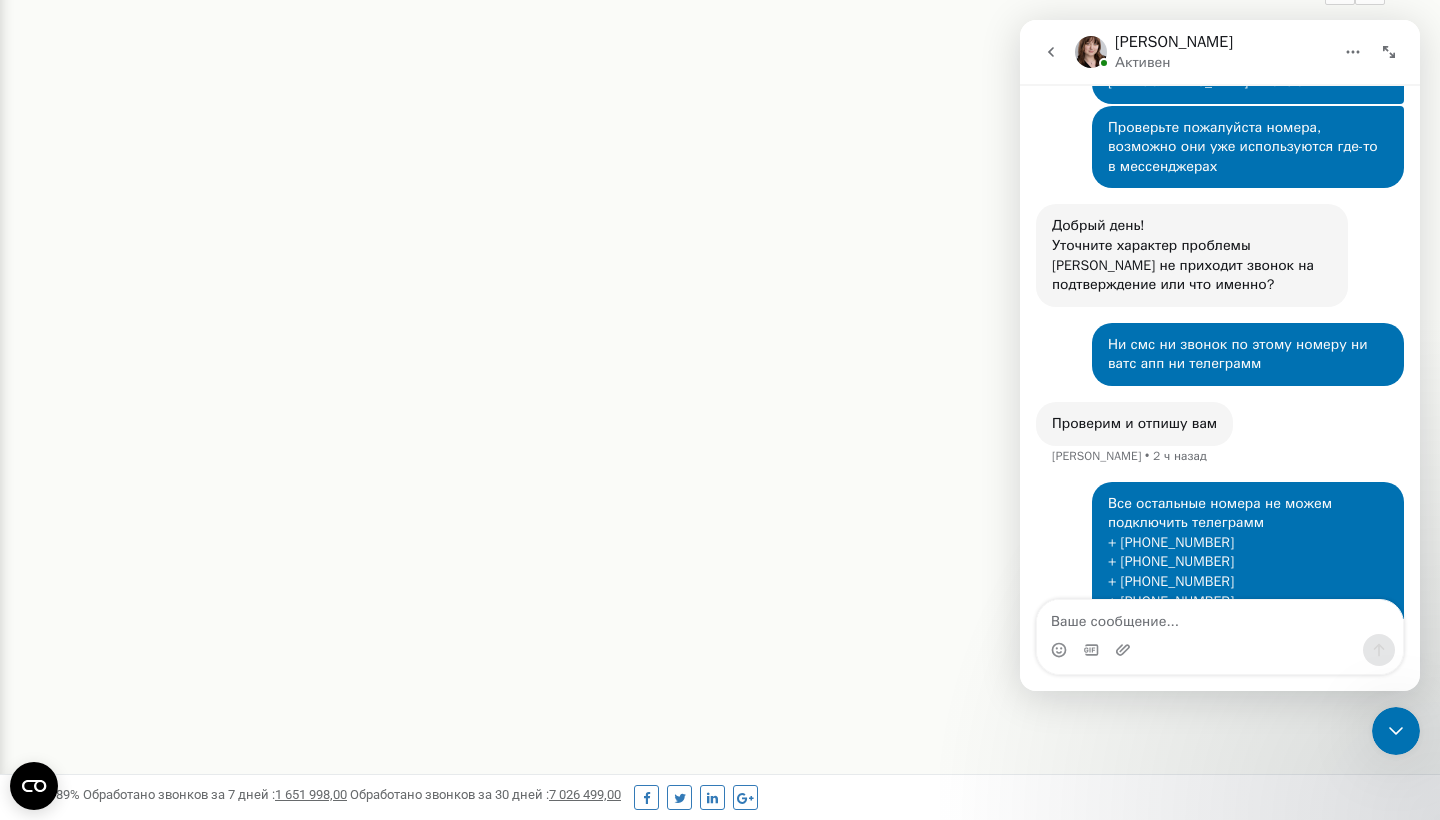 click 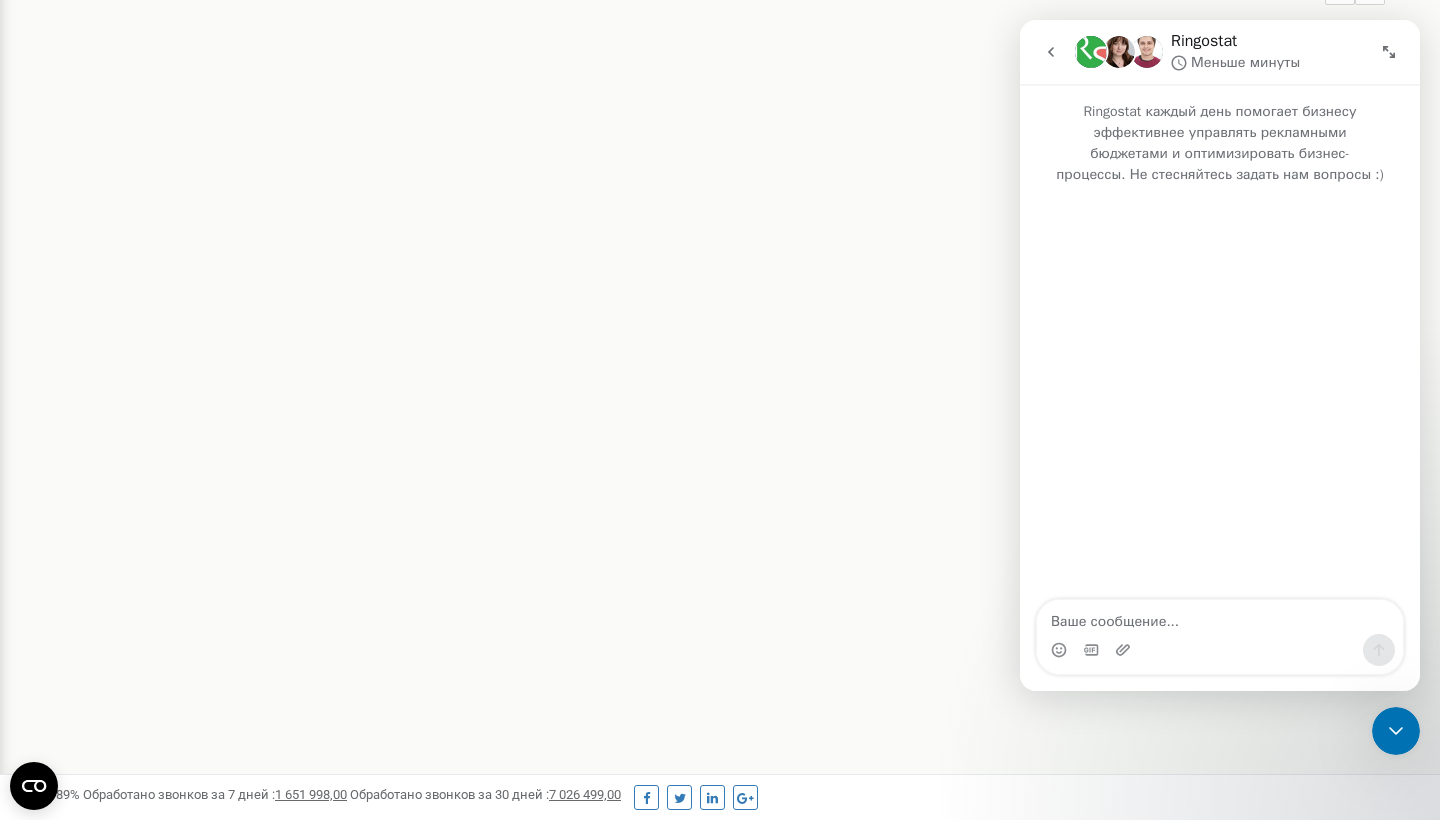 scroll, scrollTop: 0, scrollLeft: 0, axis: both 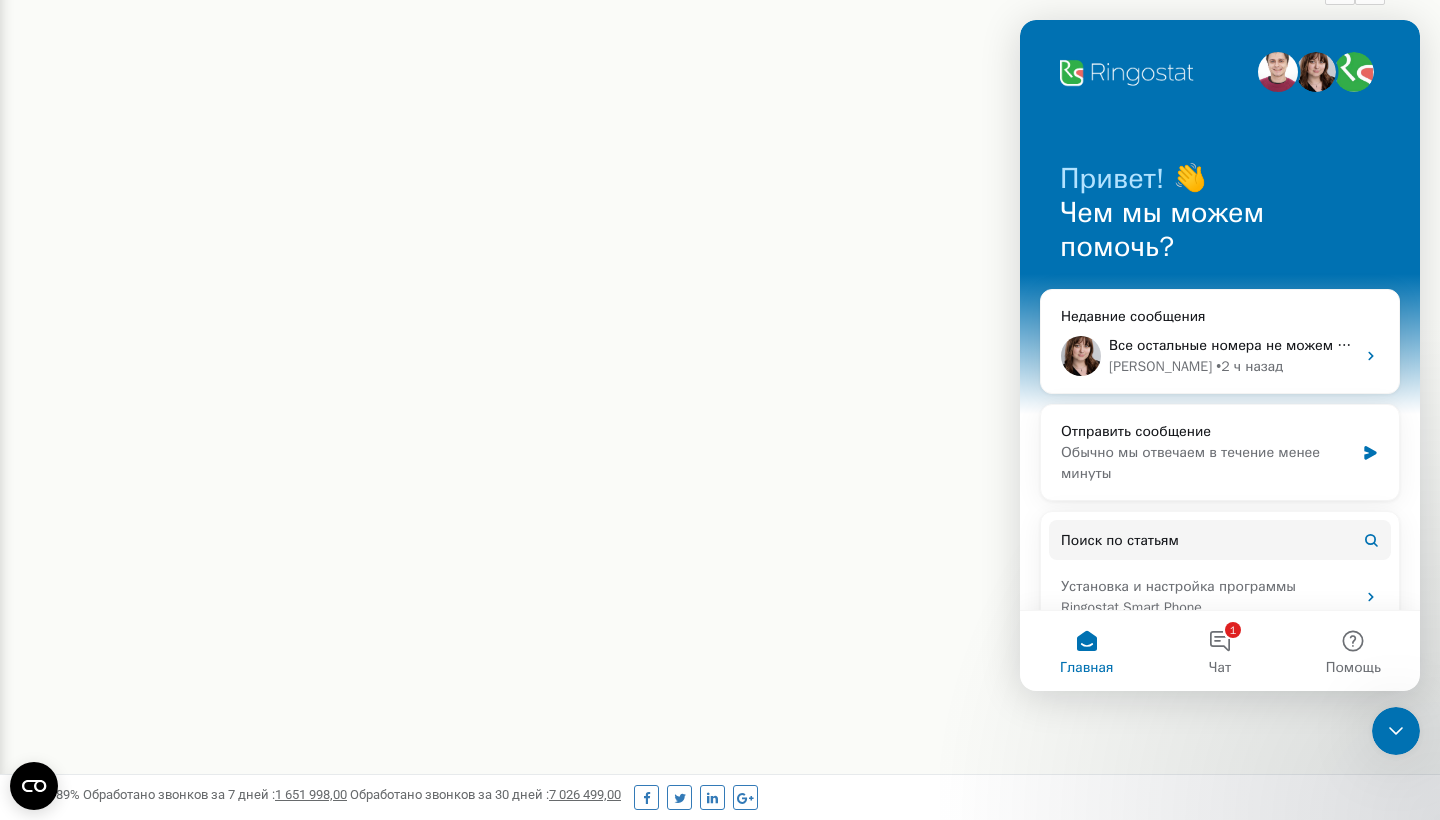 click on "Реферальная программа
Настройки профиля
Выход
Проекты
Новый проект
Все проекты
Активные
Непродленные
Архивные Новые Поиск" at bounding box center [720, 220] 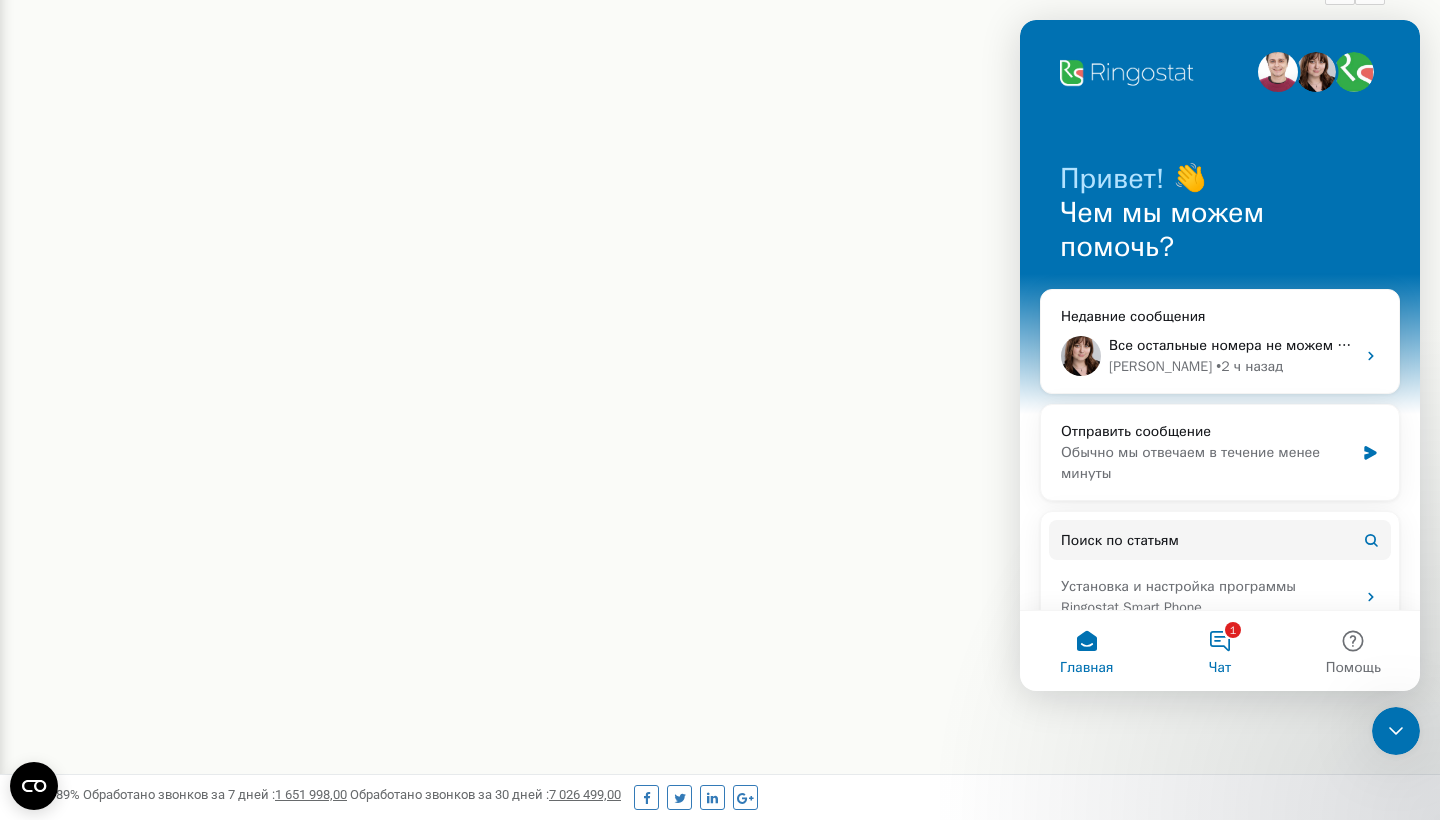 click on "Чат" at bounding box center [1220, 668] 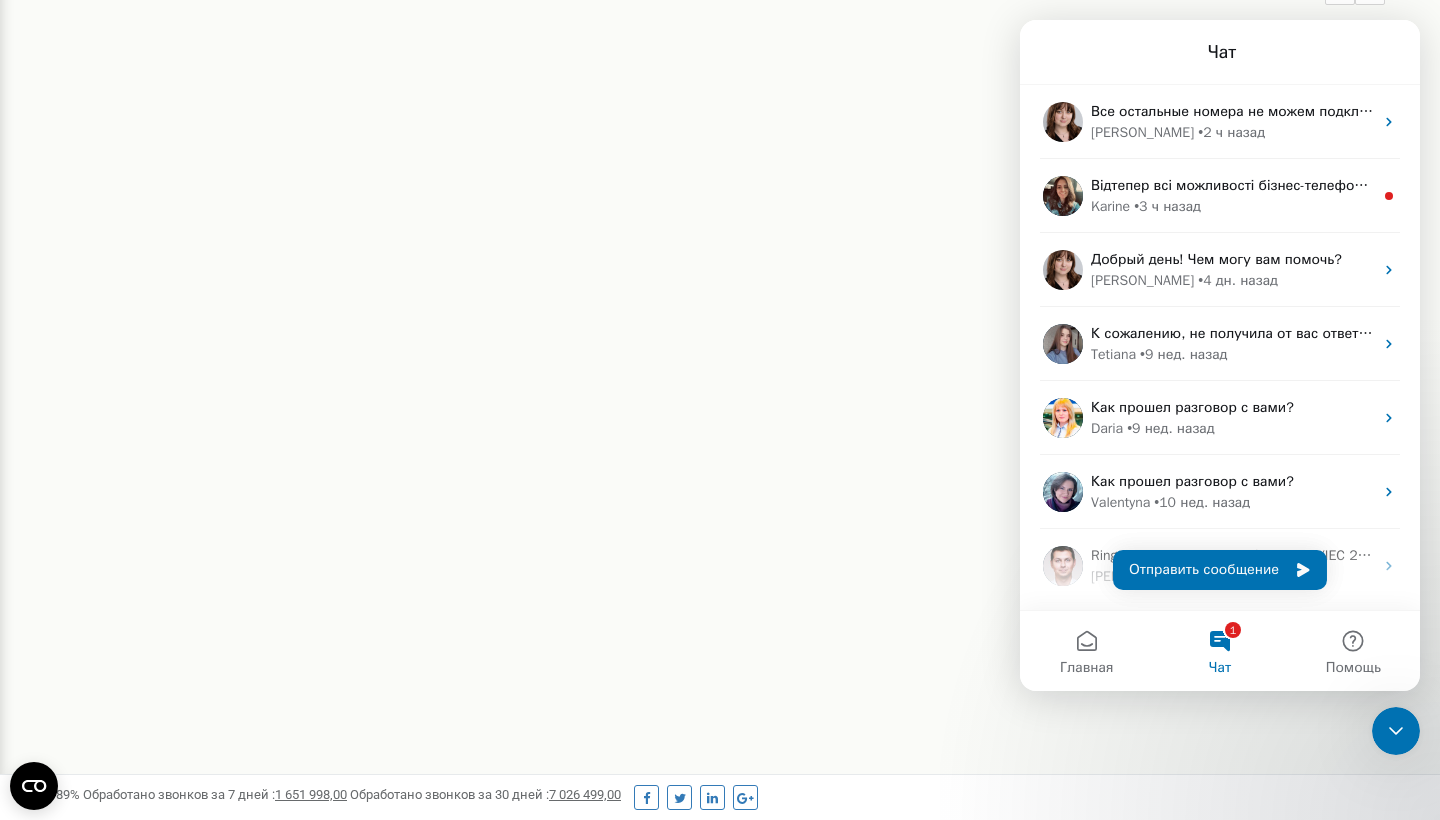click on "Реферальная программа
Настройки профиля
Выход
Проекты
Новый проект
Все проекты
Активные
Непродленные
Архивные Новые Поиск" at bounding box center (720, 220) 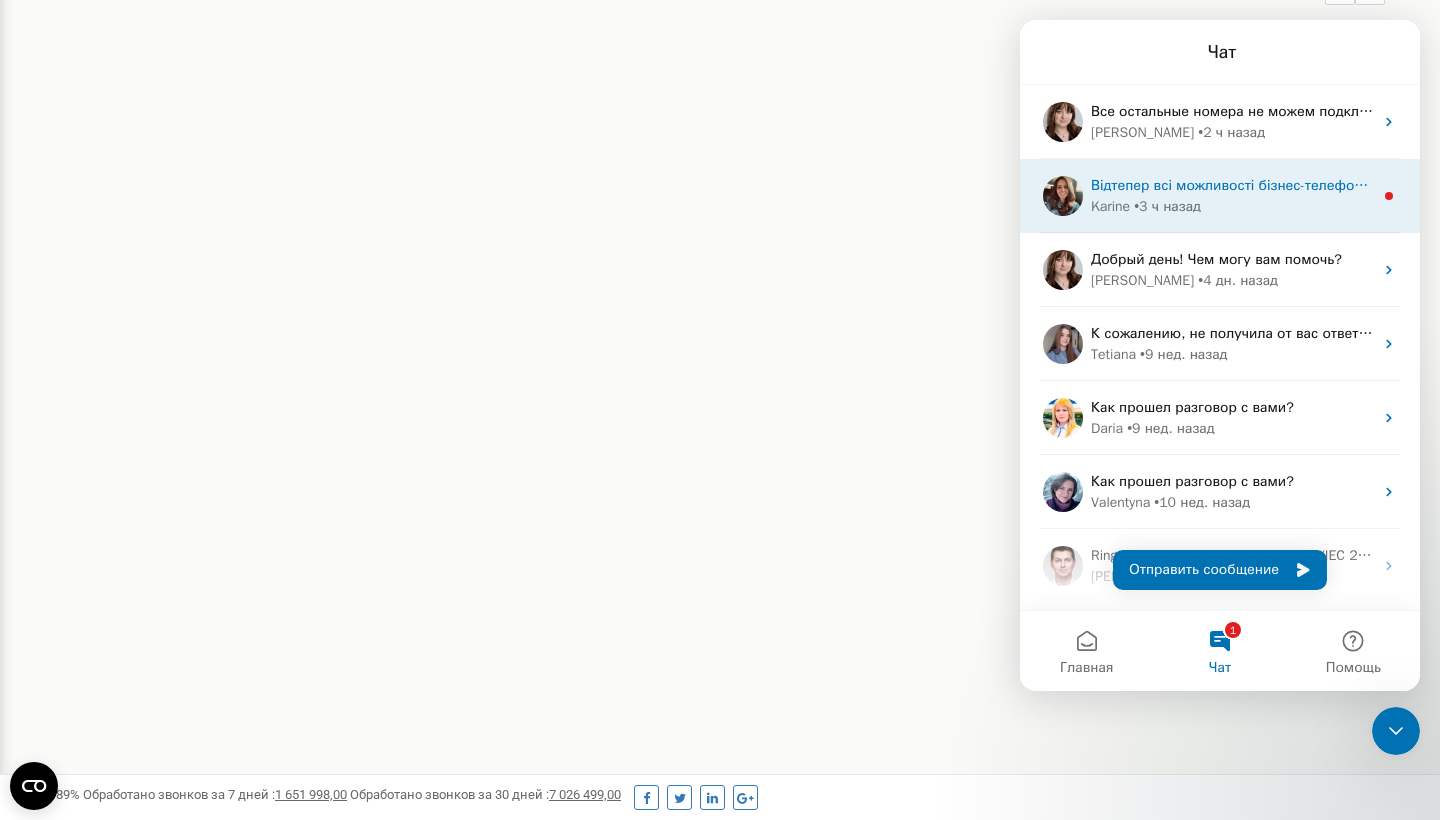 click on "Відтепер всі можливості бізнес-телефонії Ringostat доступні як на компʼютері, так і на смартфоні.    Встановить додаток на ваш пристрій ― macOS, Windows, Android чи iOS.    Якщо виникнуть питання, ми тут, щоб допомогти ― пишіть. Karine •  3 ч назад" at bounding box center [1220, 196] 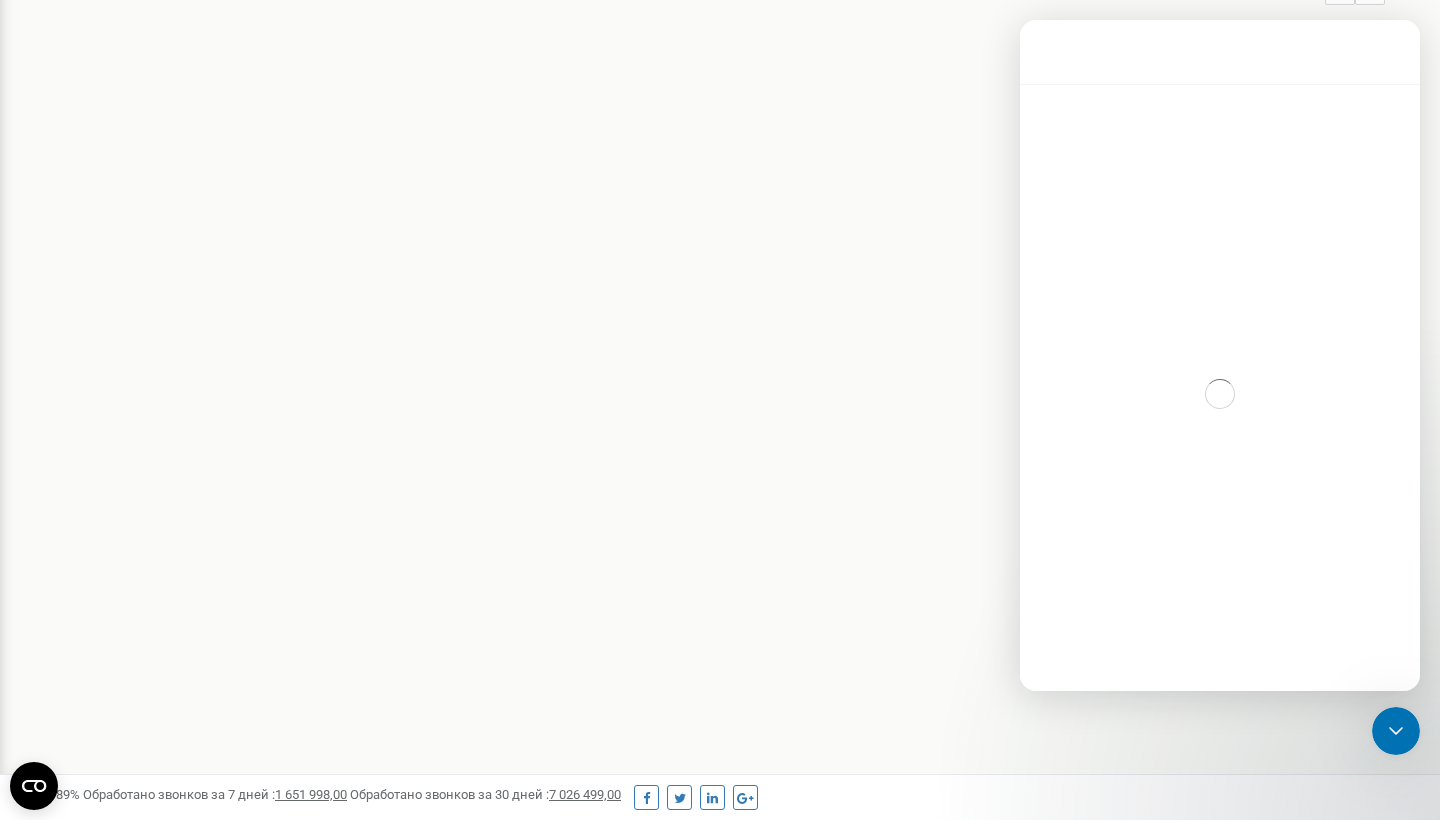 click on "Реферальная программа
Настройки профиля
Выход
Проекты
Новый проект
Все проекты
Активные
Непродленные
Архивные Новые Поиск" at bounding box center (720, 220) 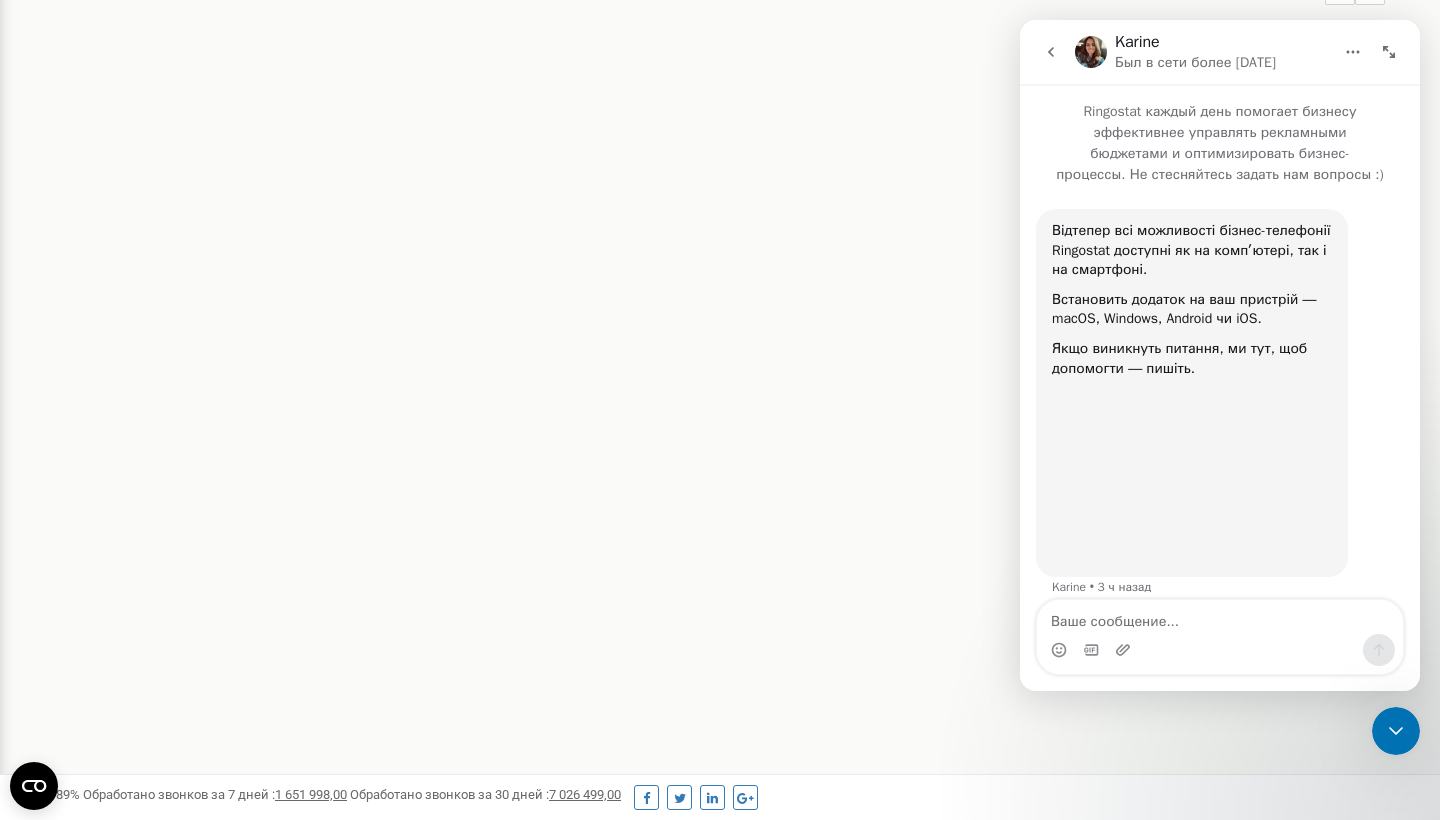 scroll, scrollTop: 179, scrollLeft: 0, axis: vertical 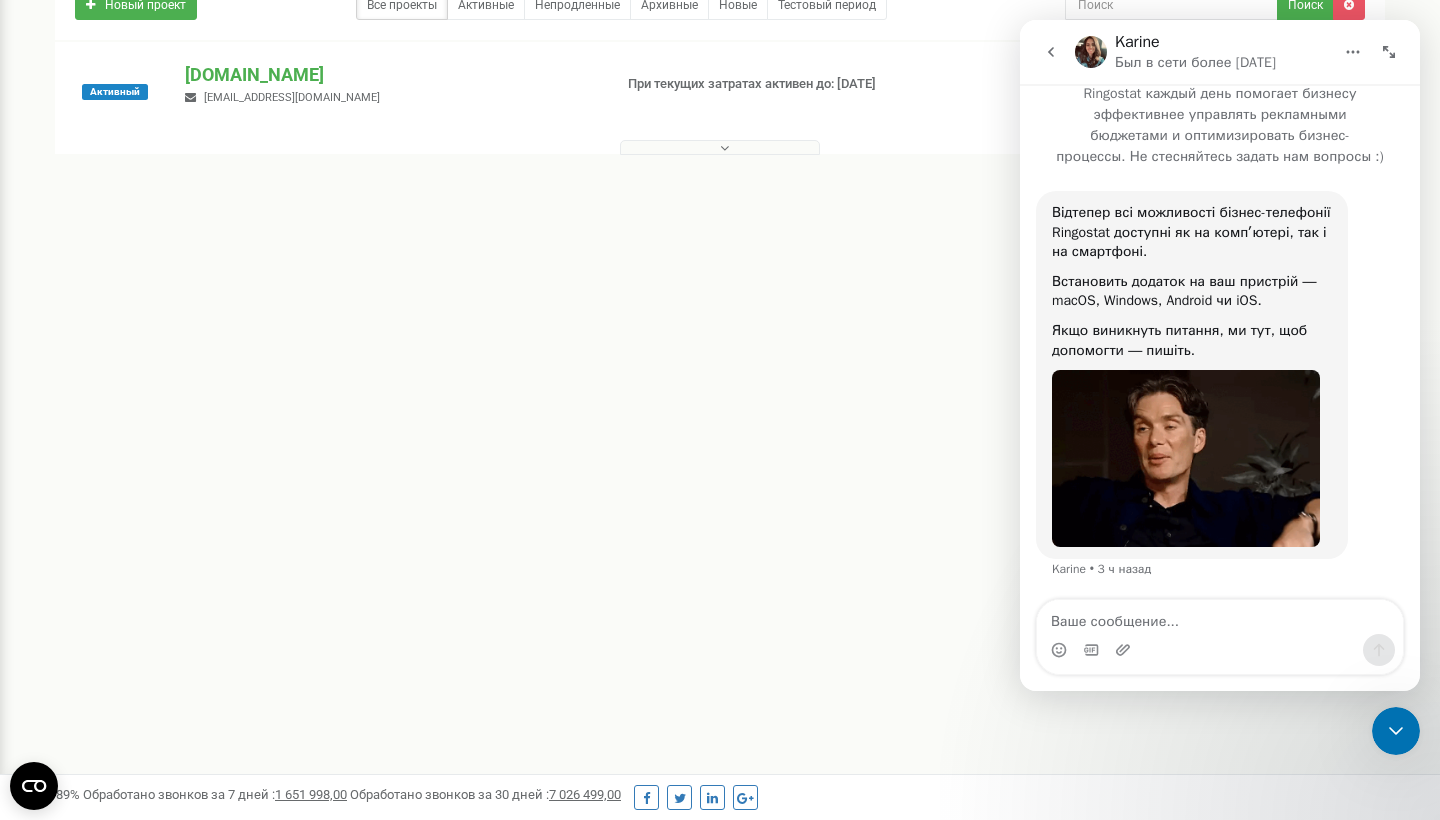 click on "Реферальная программа
Настройки профиля
Выход
Проекты
Новый проект
Все проекты
Активные
Непродленные
Архивные Новые Поиск" at bounding box center [720, 421] 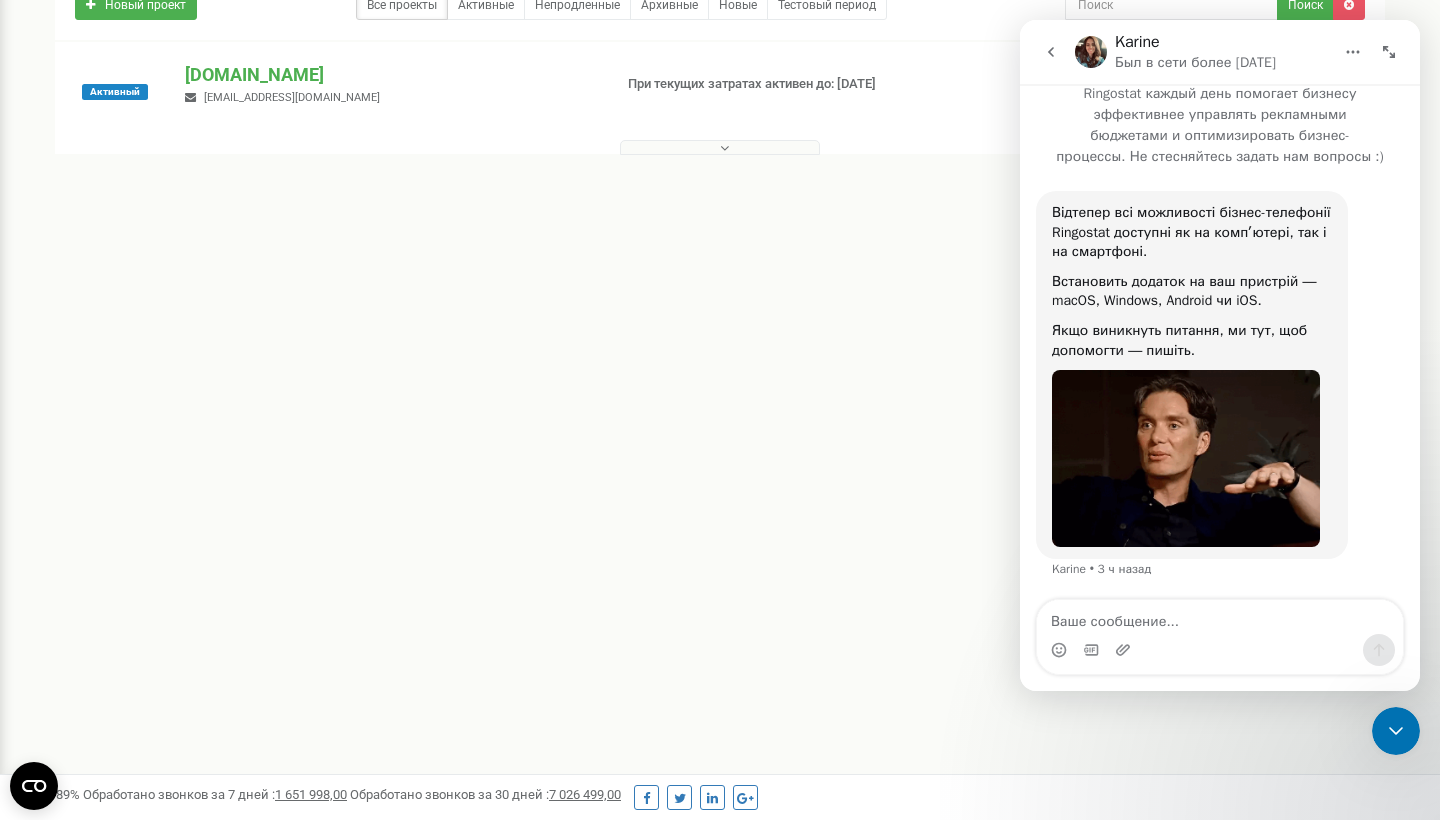 click 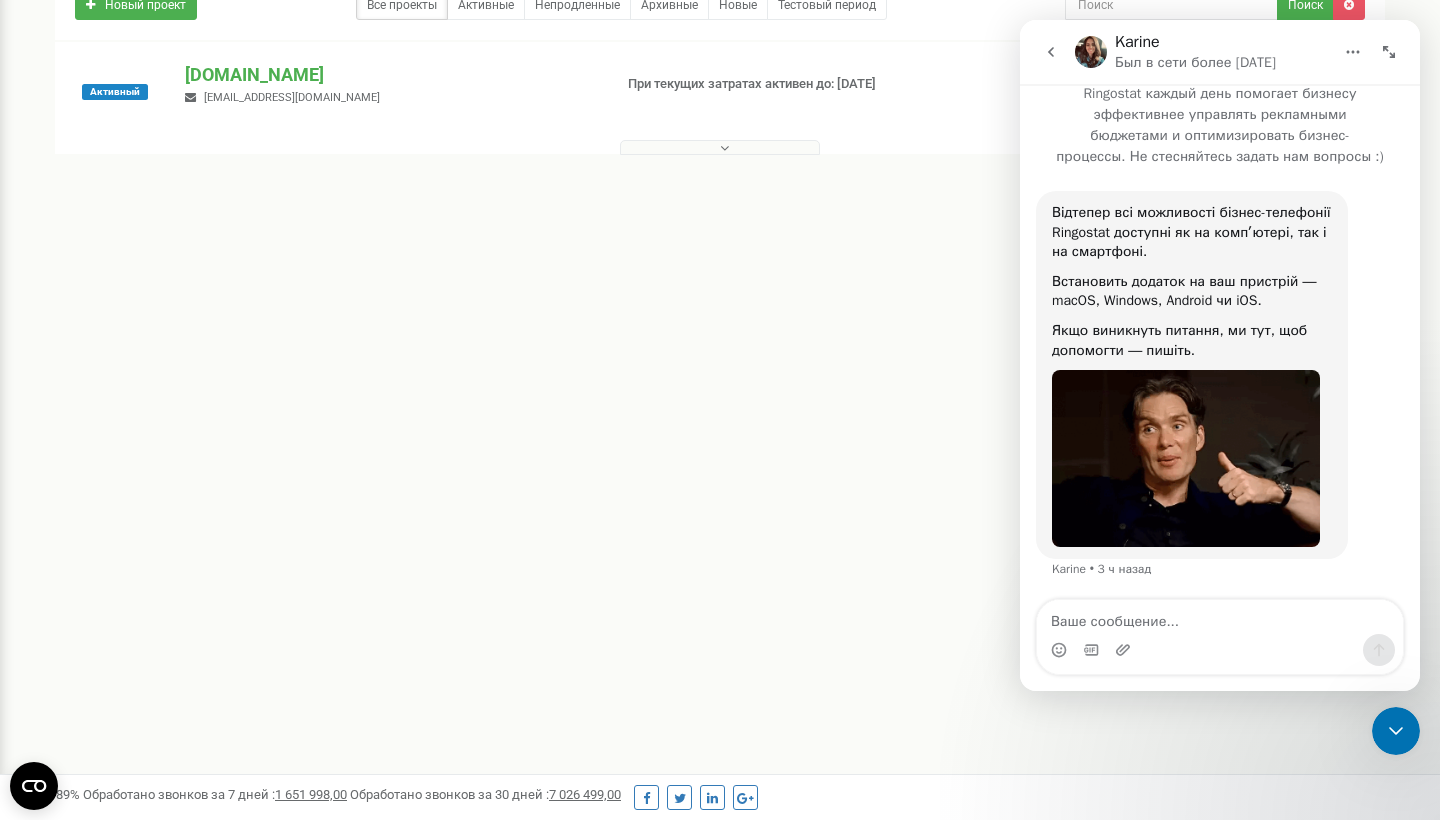 scroll, scrollTop: 0, scrollLeft: 0, axis: both 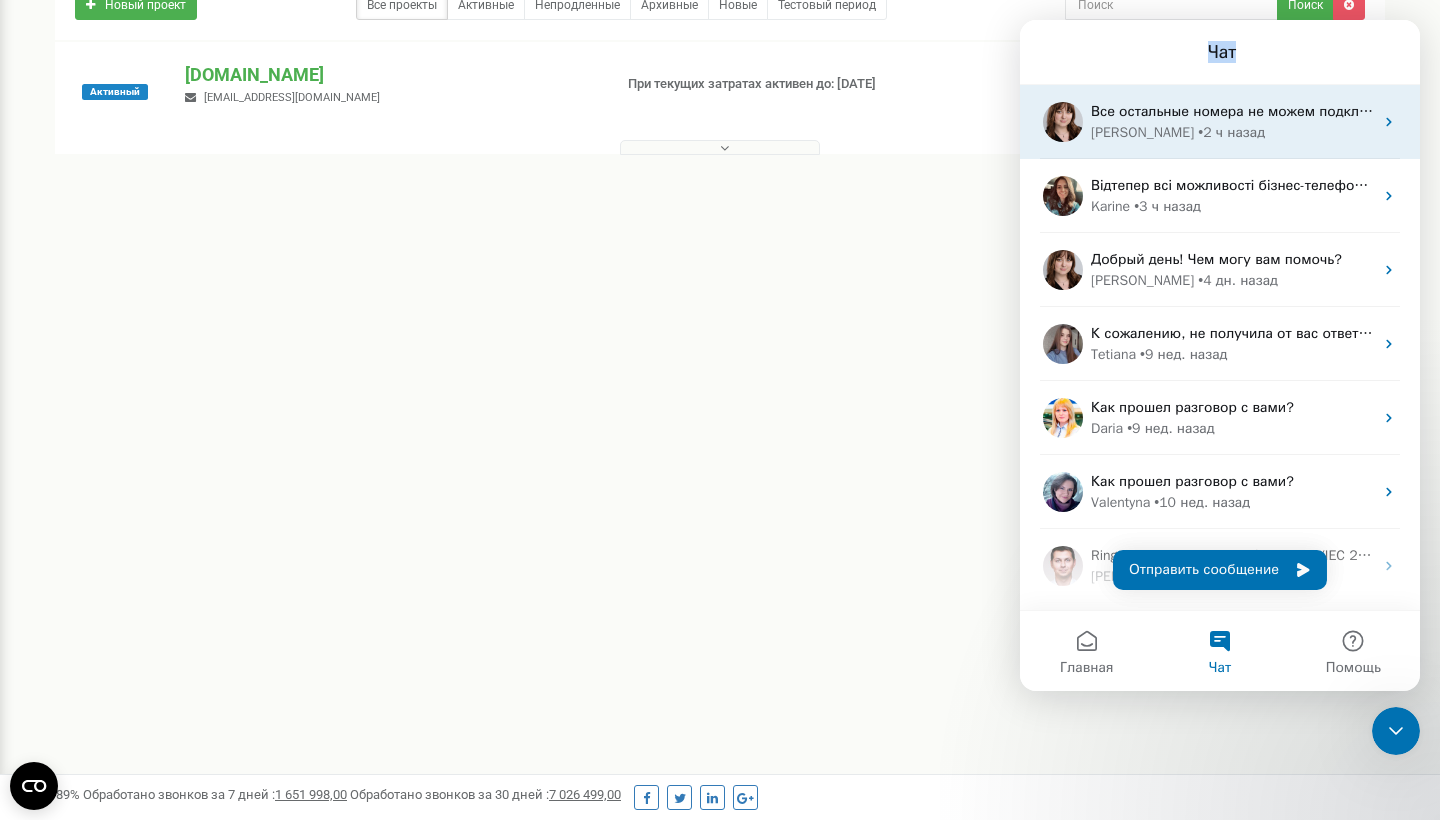 drag, startPoint x: 1056, startPoint y: 47, endPoint x: 1056, endPoint y: 110, distance: 63 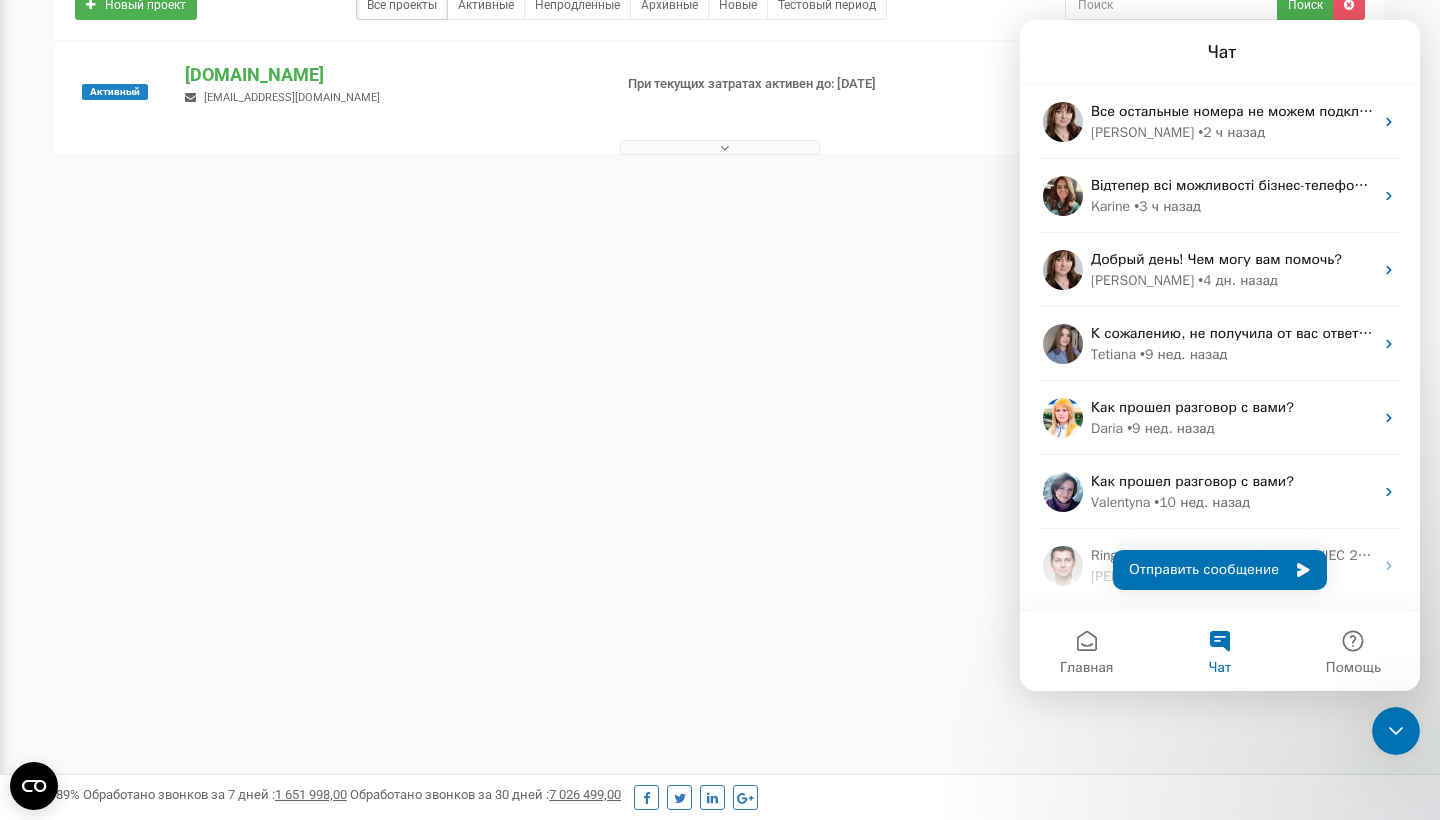 click on "Чат" at bounding box center [1220, 52] 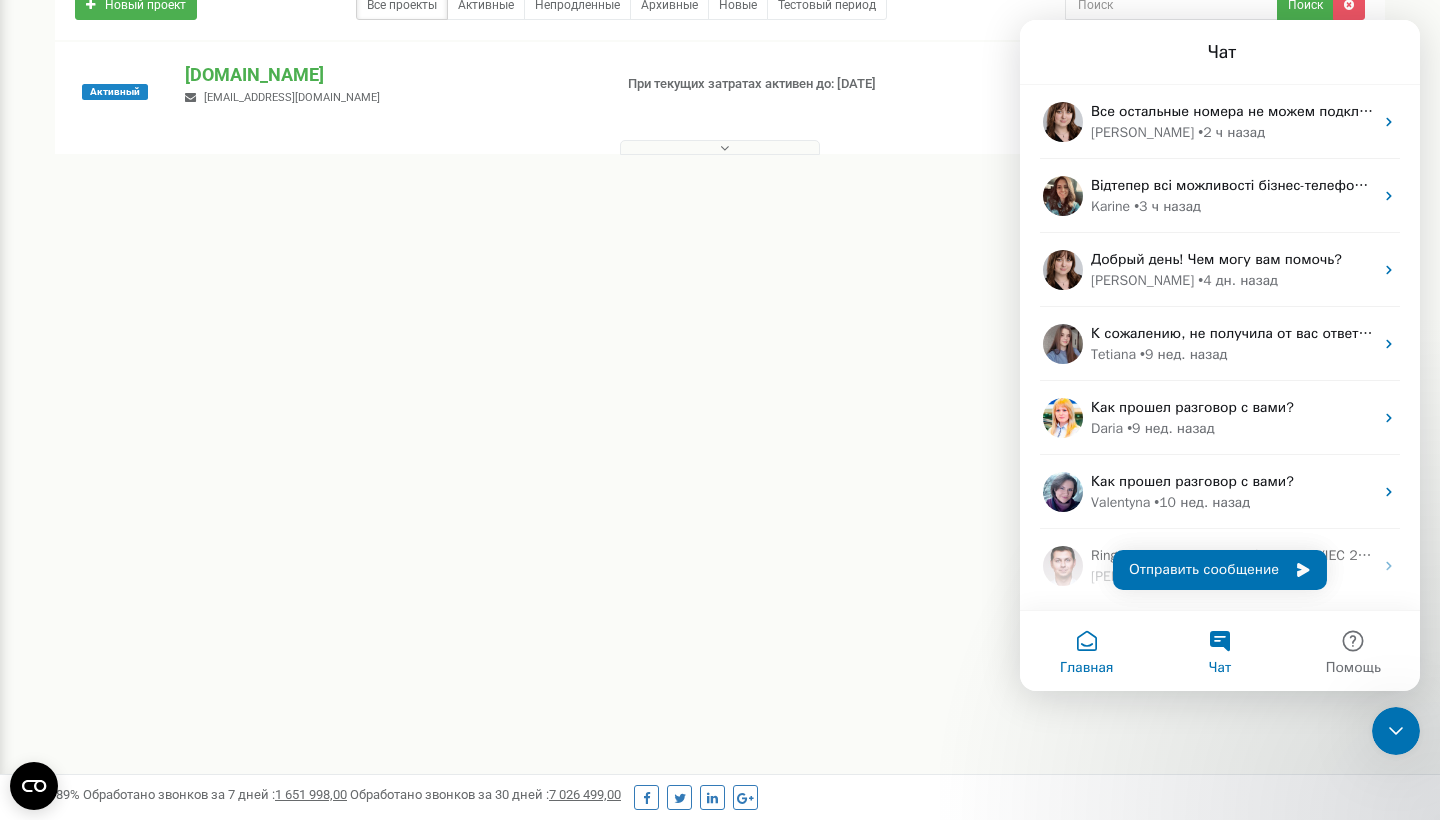 click on "Главная" at bounding box center [1086, 651] 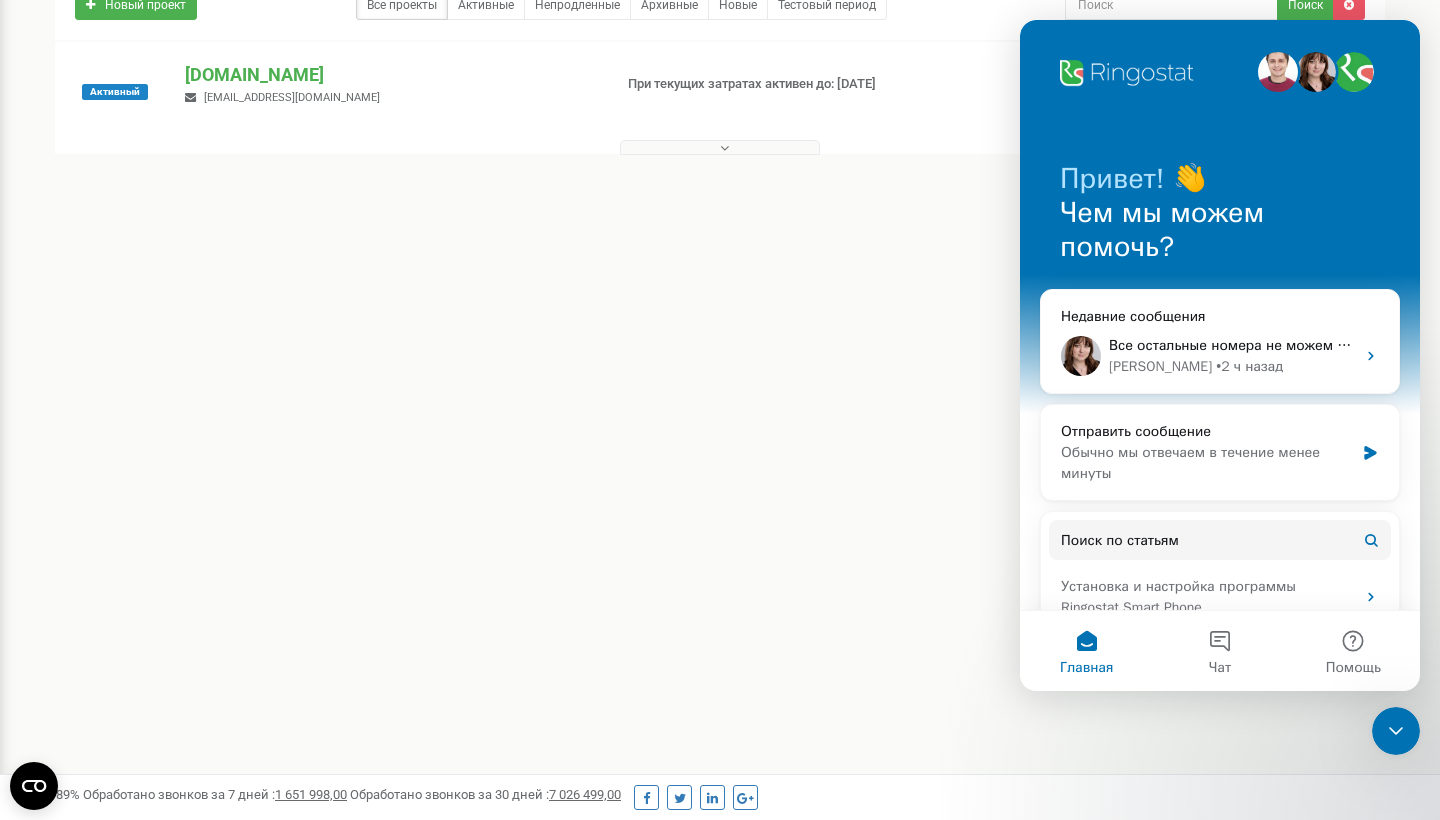 click on "Реферальная программа
Настройки профиля
Выход
Проекты
Новый проект
Все проекты
Активные
Непродленные
Архивные Новые Поиск" at bounding box center (720, 421) 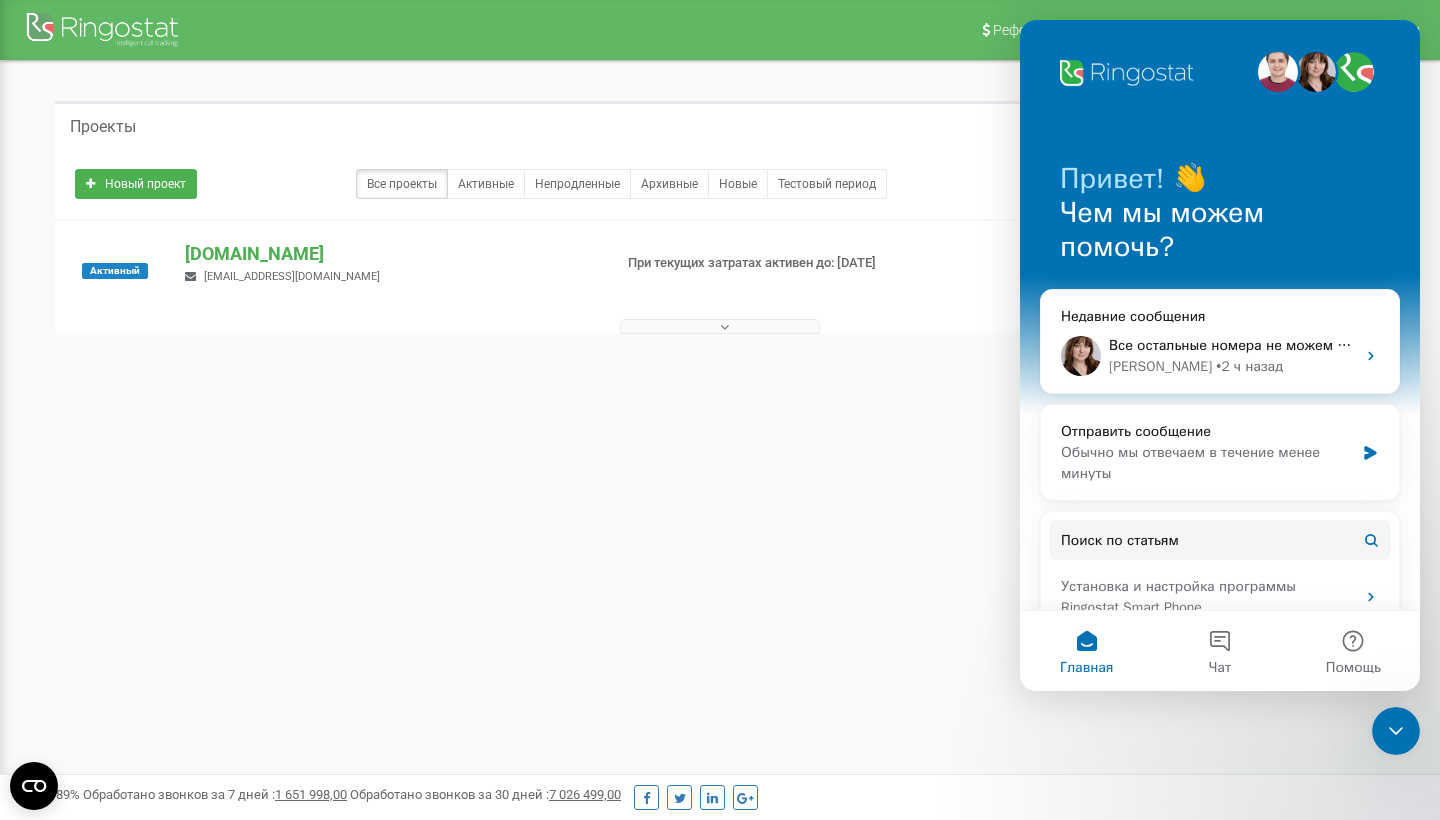scroll, scrollTop: 0, scrollLeft: 0, axis: both 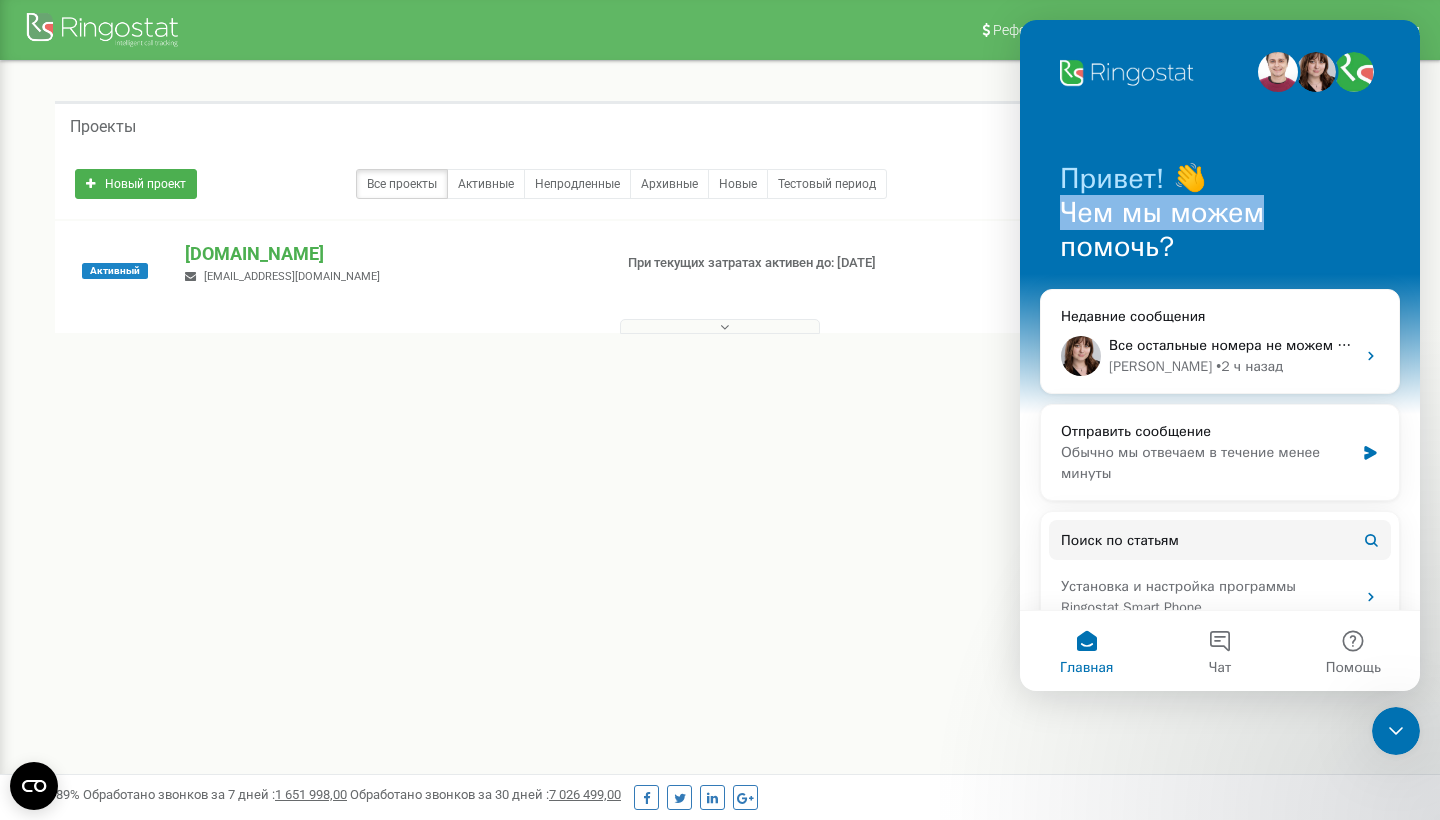 drag, startPoint x: 1268, startPoint y: 179, endPoint x: 1389, endPoint y: 224, distance: 129.09686 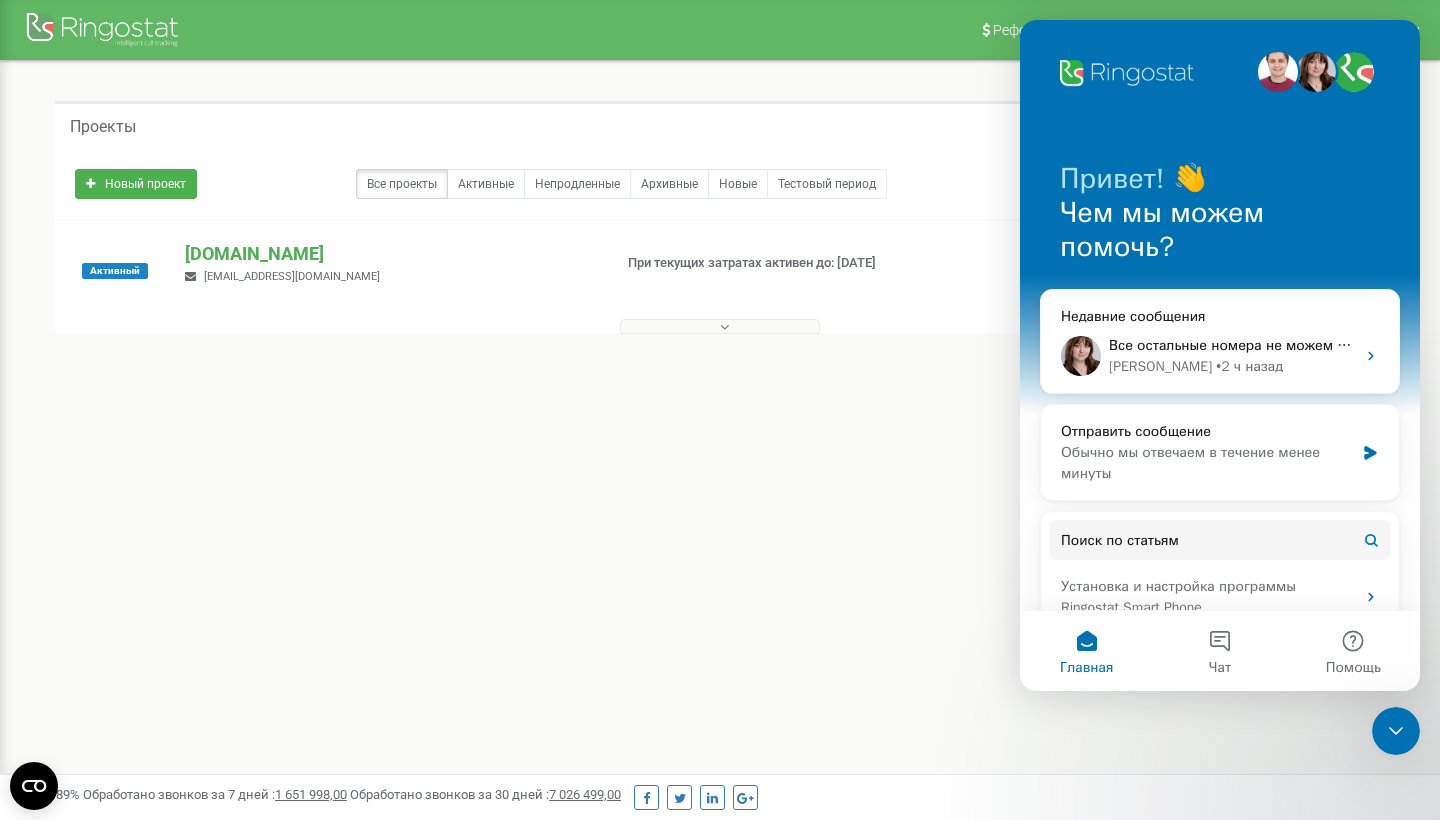drag, startPoint x: 1377, startPoint y: 224, endPoint x: 1266, endPoint y: 224, distance: 111 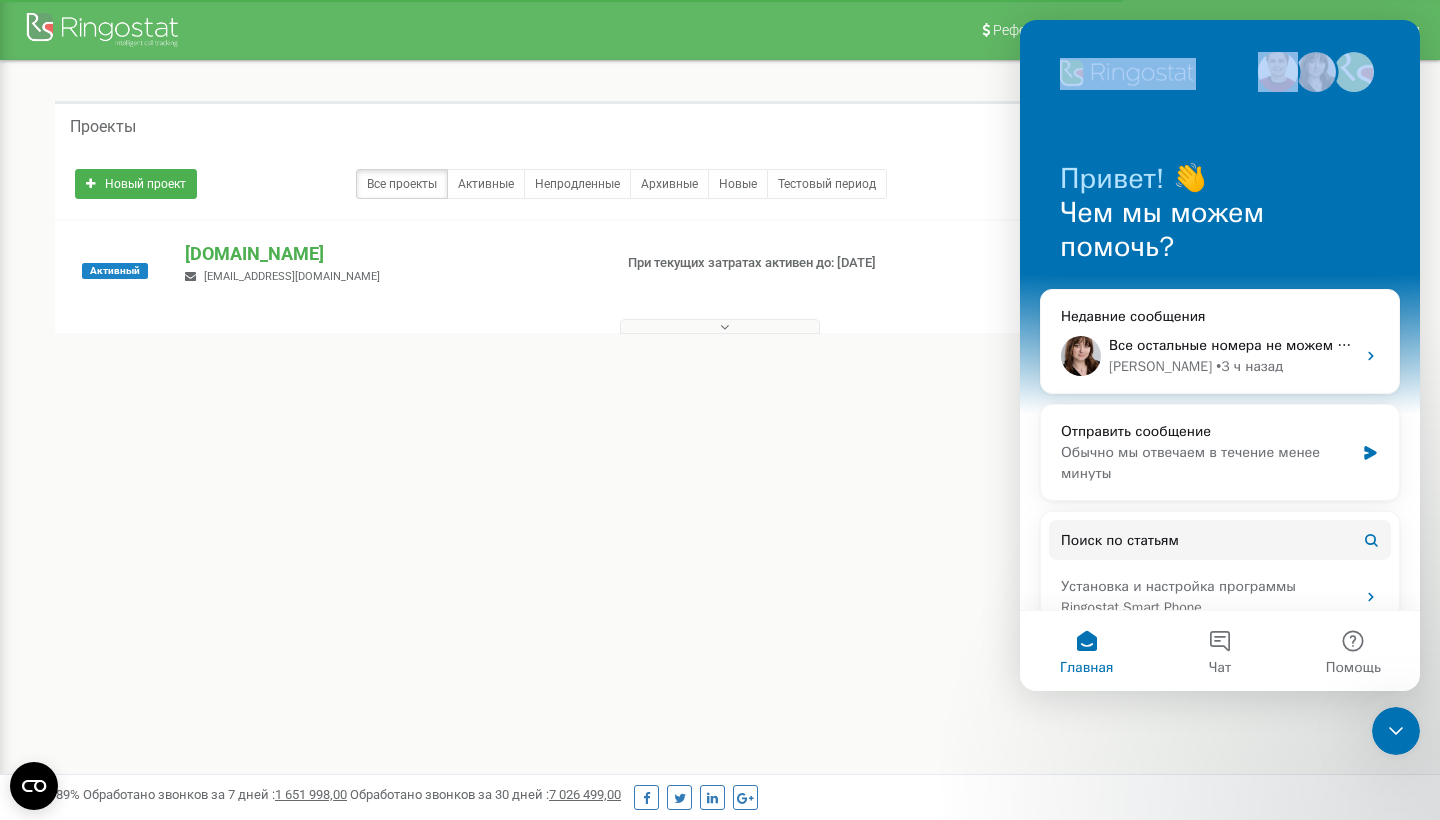 drag, startPoint x: 1040, startPoint y: 34, endPoint x: 1056, endPoint y: 163, distance: 129.98846 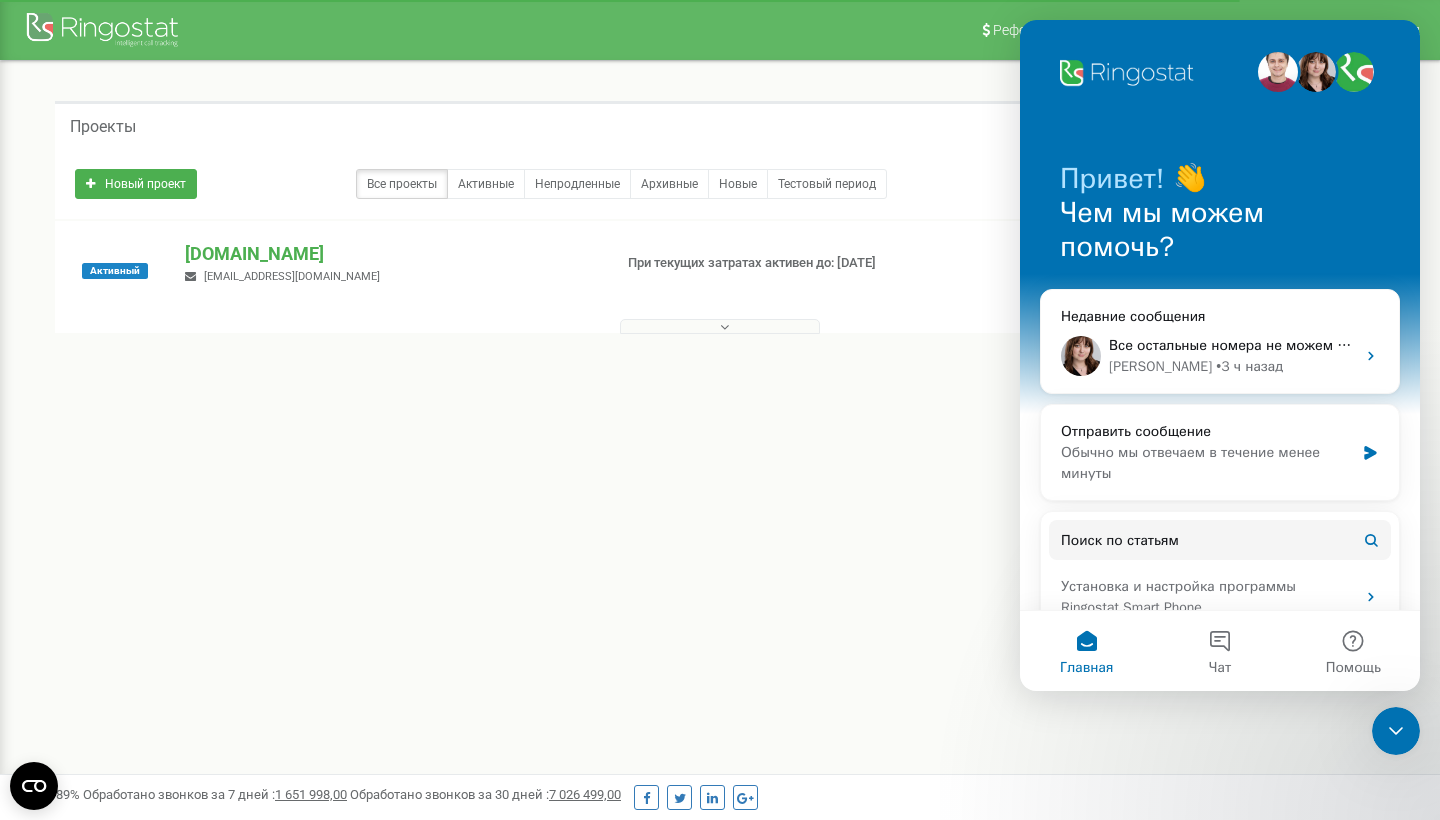 click on "Привет! 👋 Чем мы можем помочь?" at bounding box center [1220, 217] 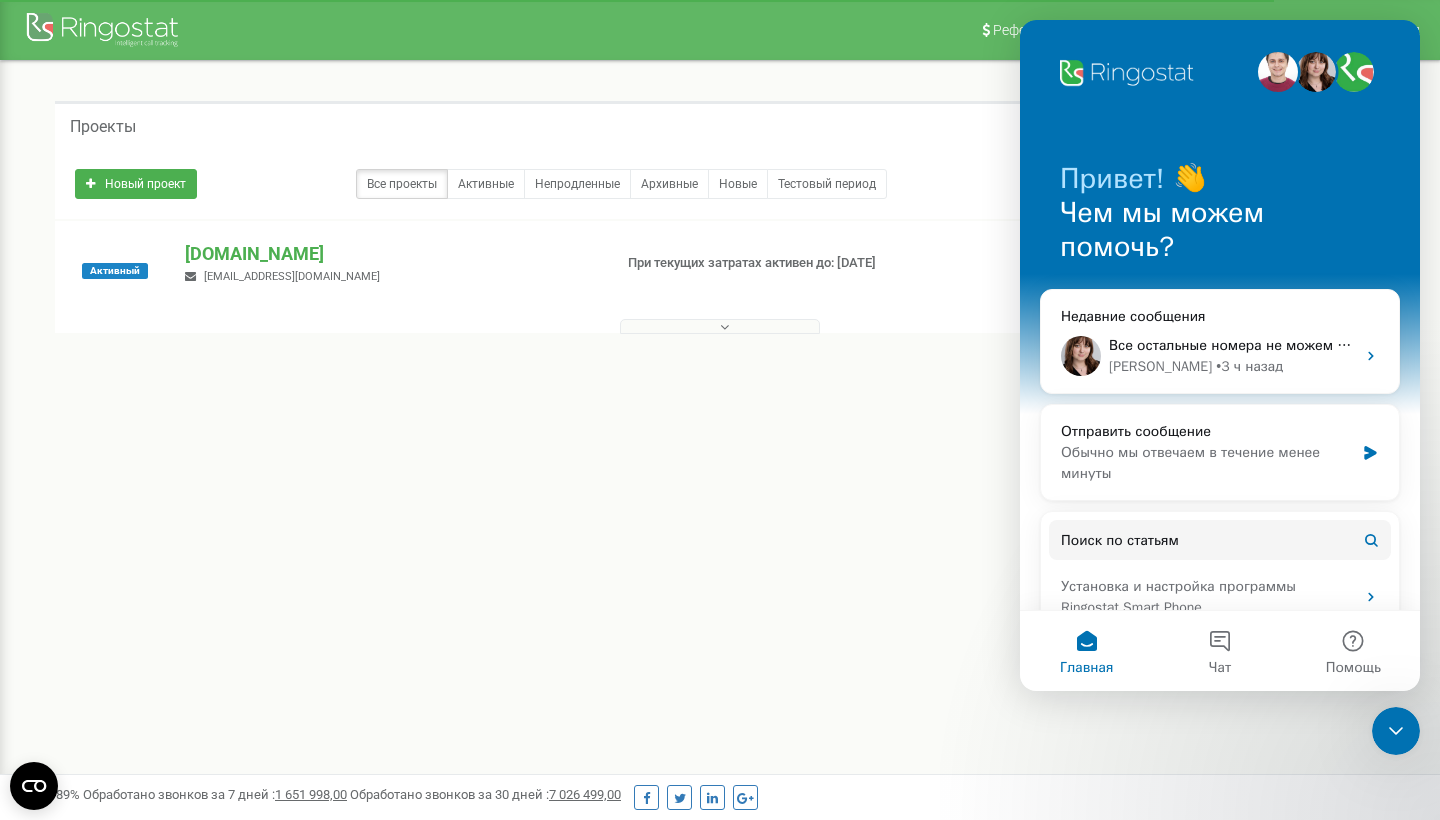 click on "Проекты
Новый проект
Все проекты
Активные
Непродленные
Архивные
Новые
Тестовый период
Поиск
Баланс" at bounding box center (720, 253) 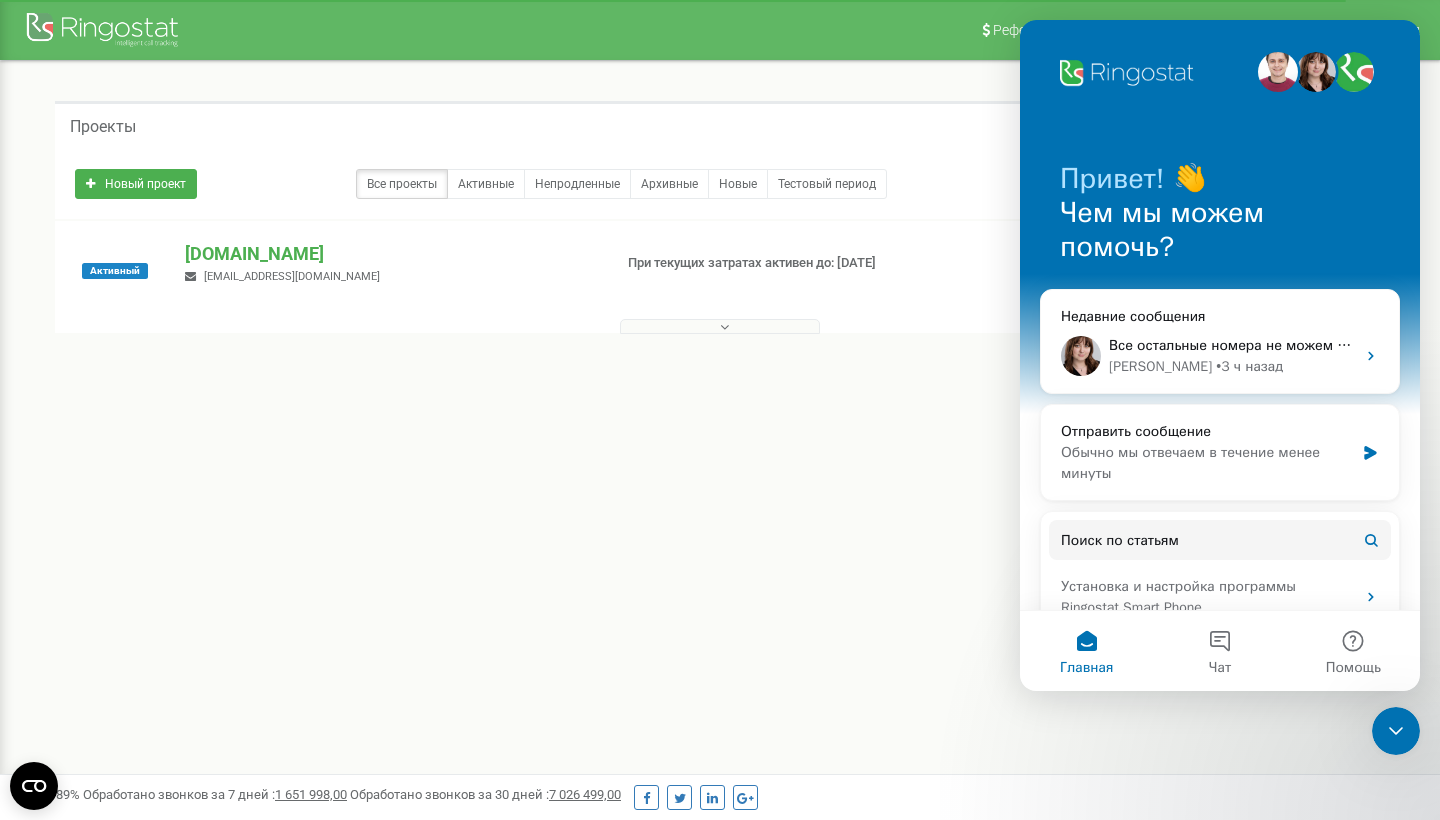 click at bounding box center (105, 32) 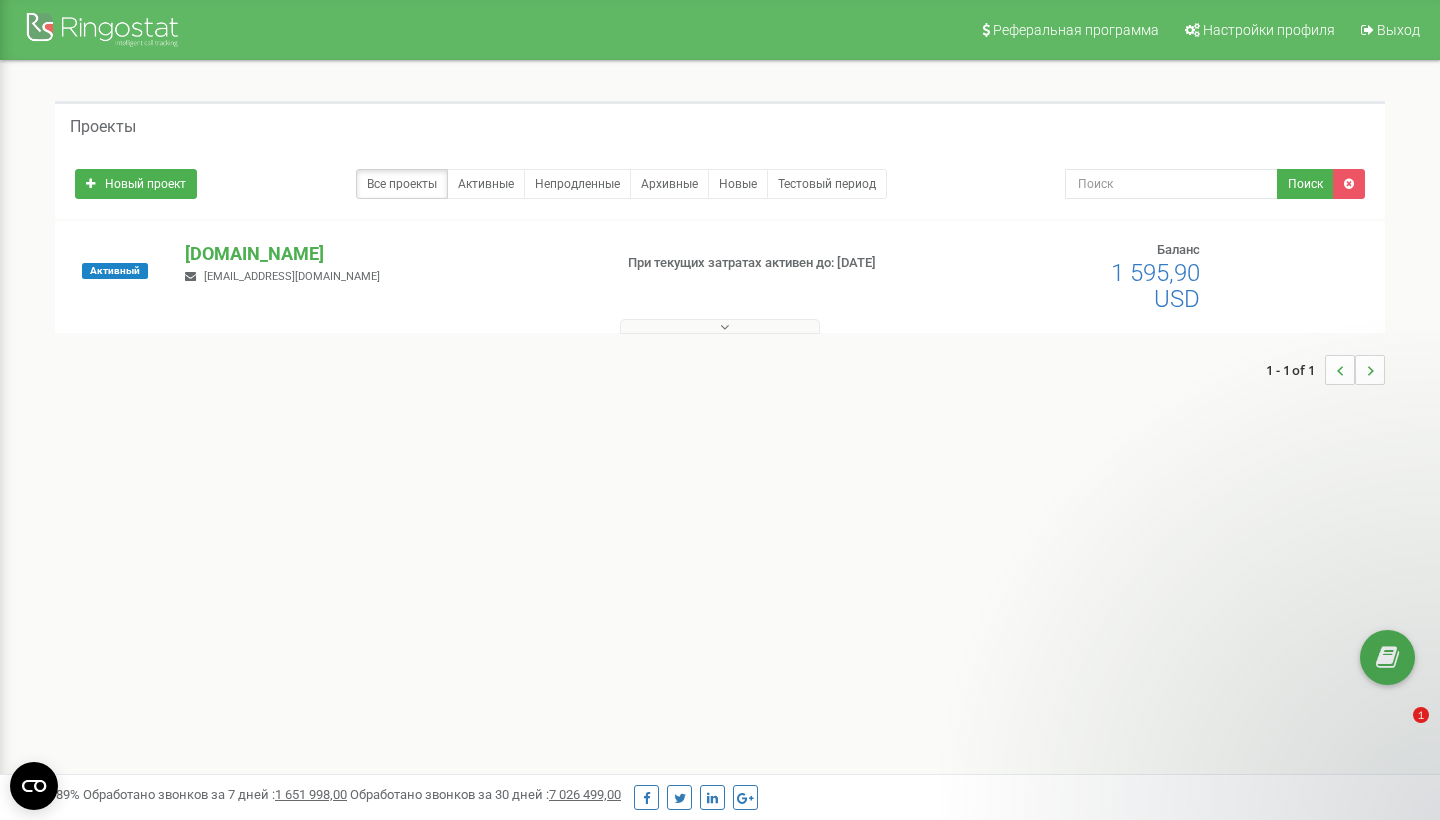 scroll, scrollTop: 0, scrollLeft: 0, axis: both 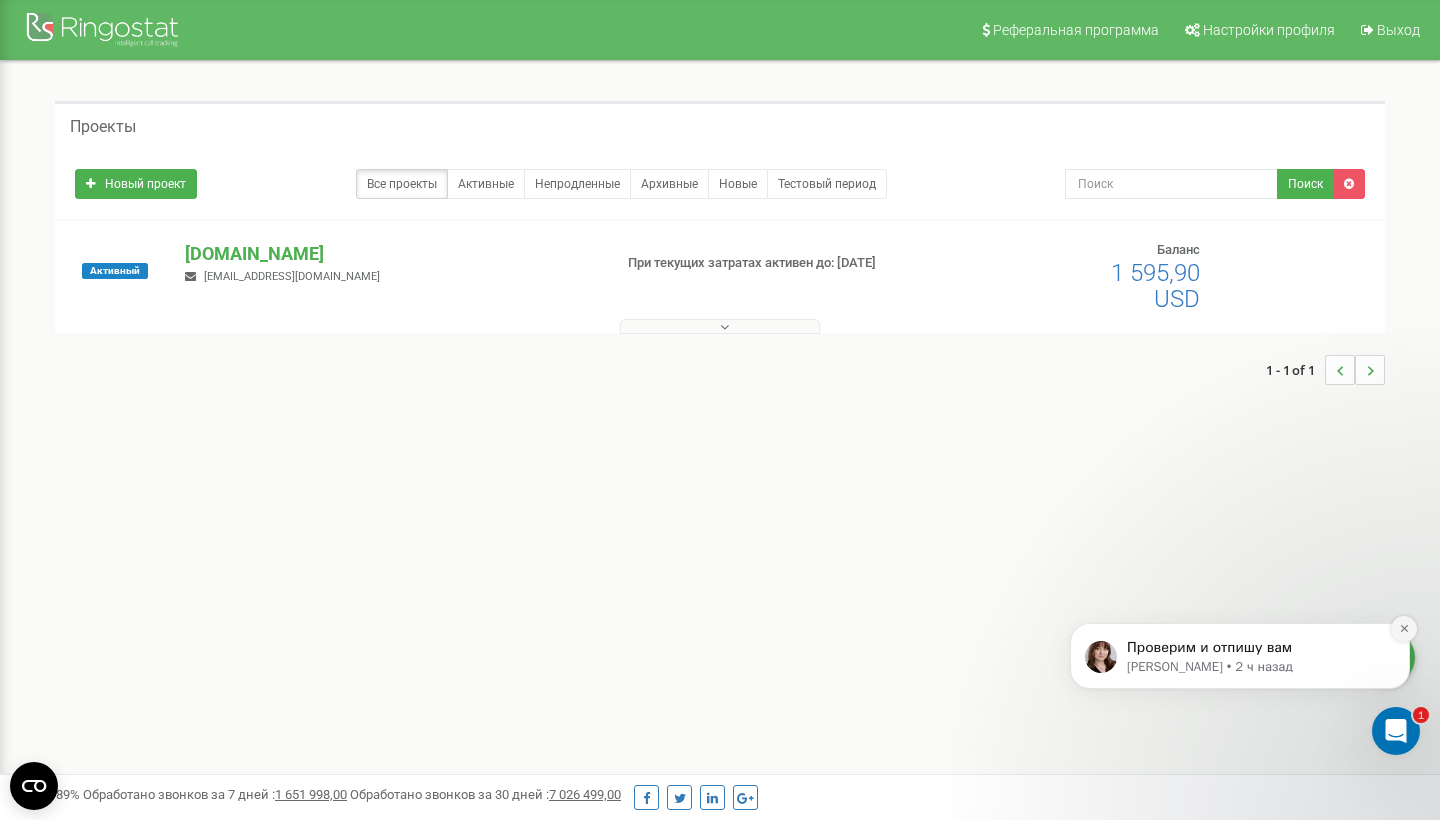 click 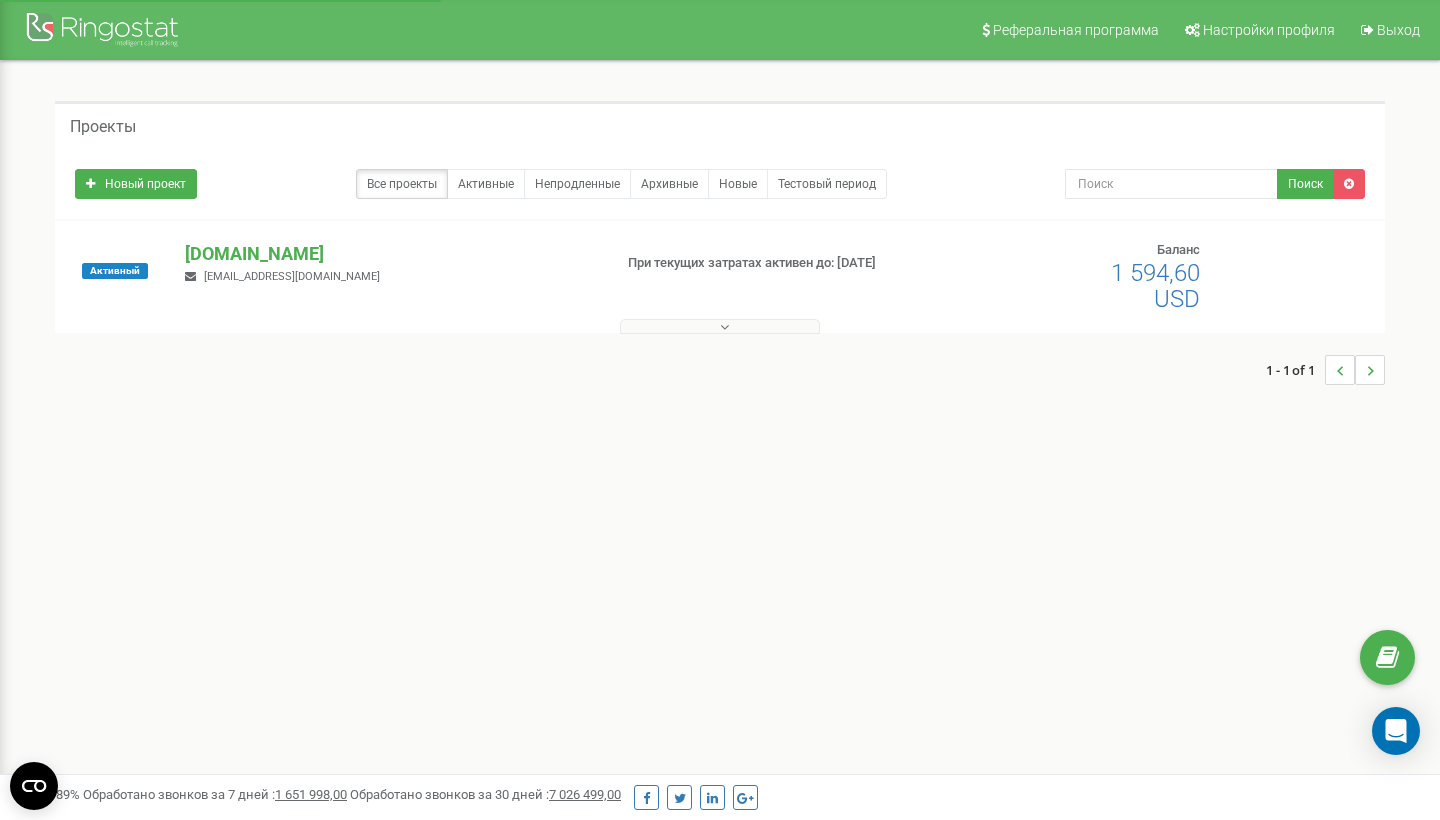 scroll, scrollTop: 0, scrollLeft: 0, axis: both 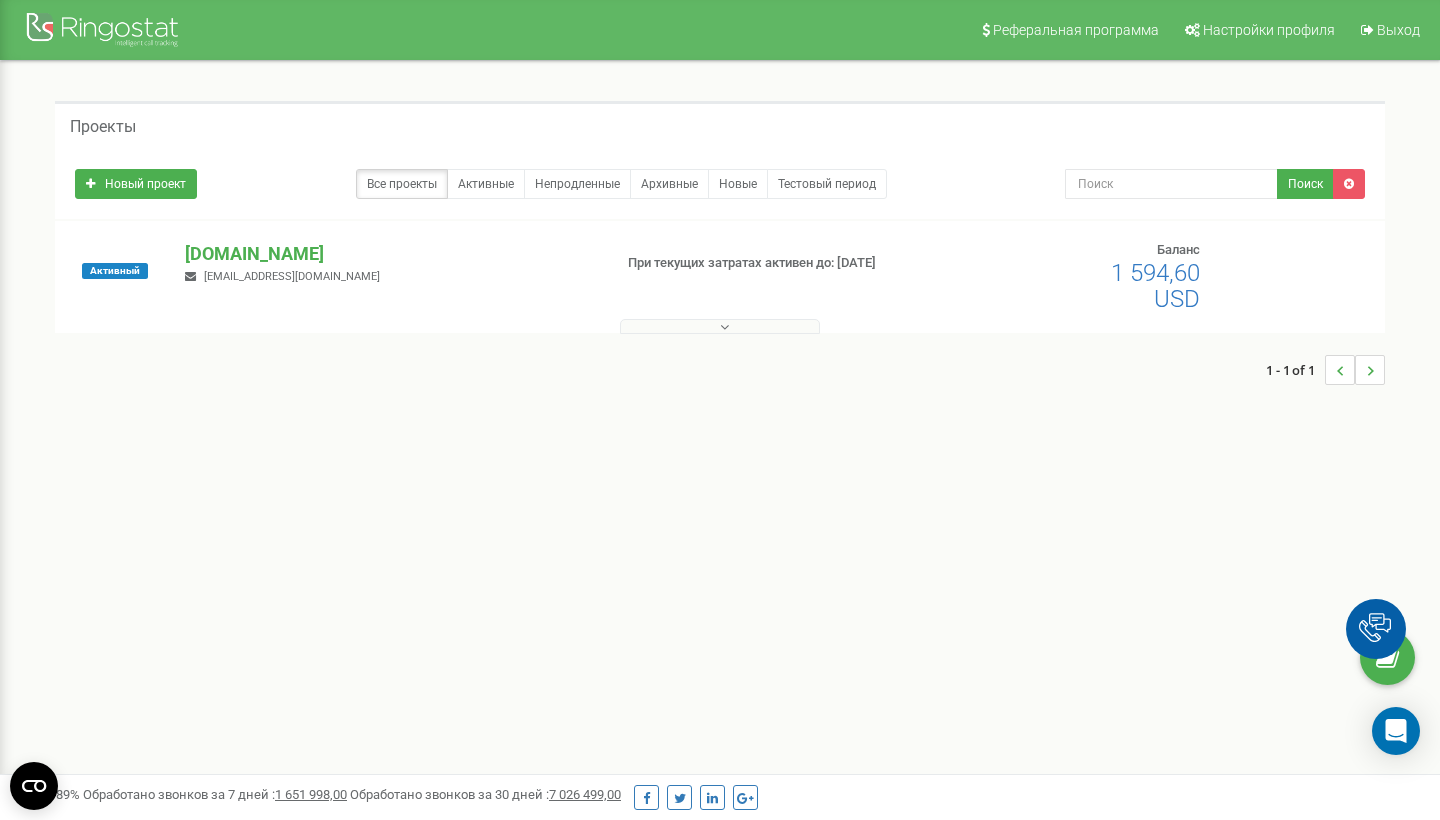 click at bounding box center (720, 326) 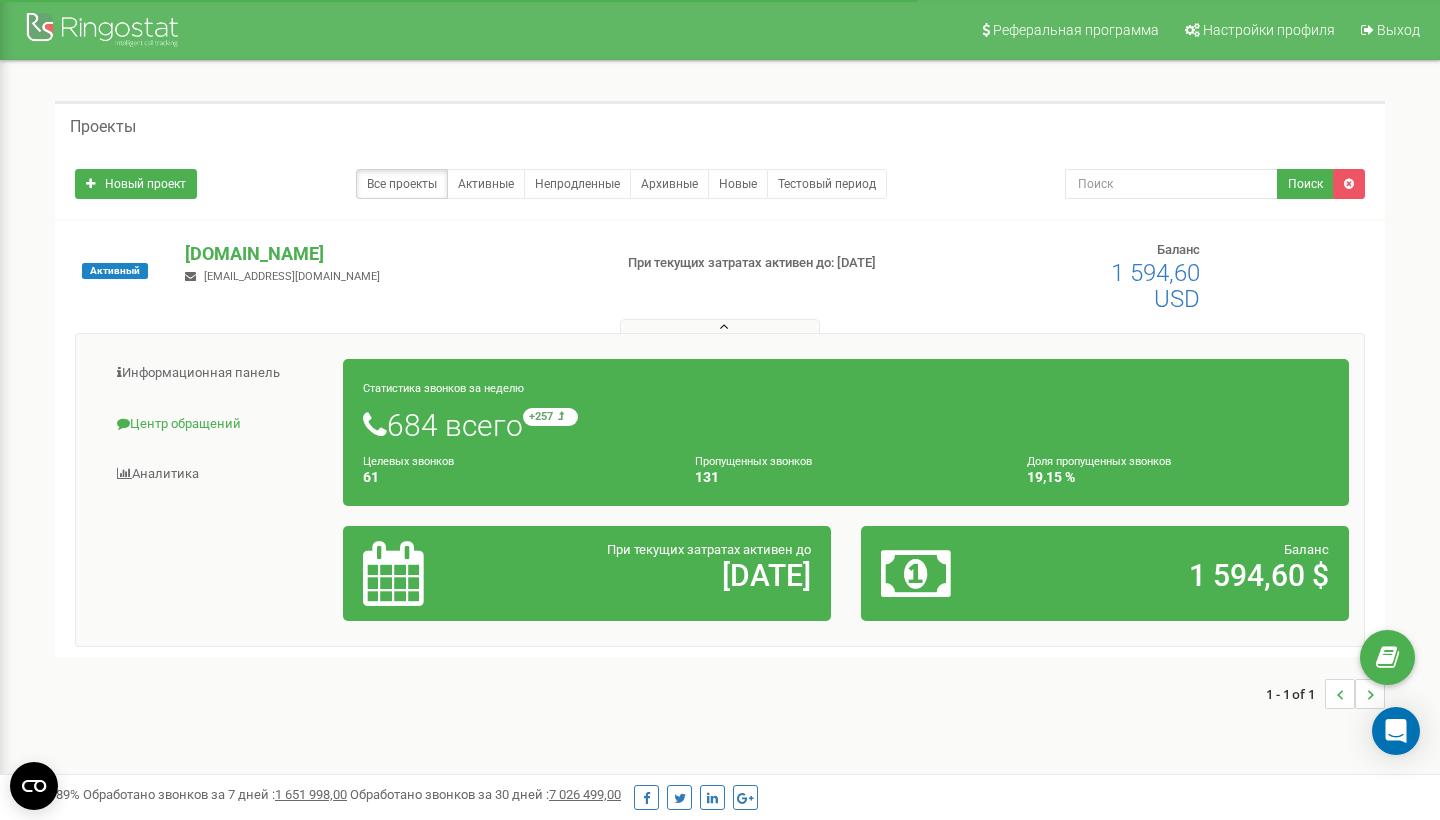 click on "Центр обращений" at bounding box center [217, 424] 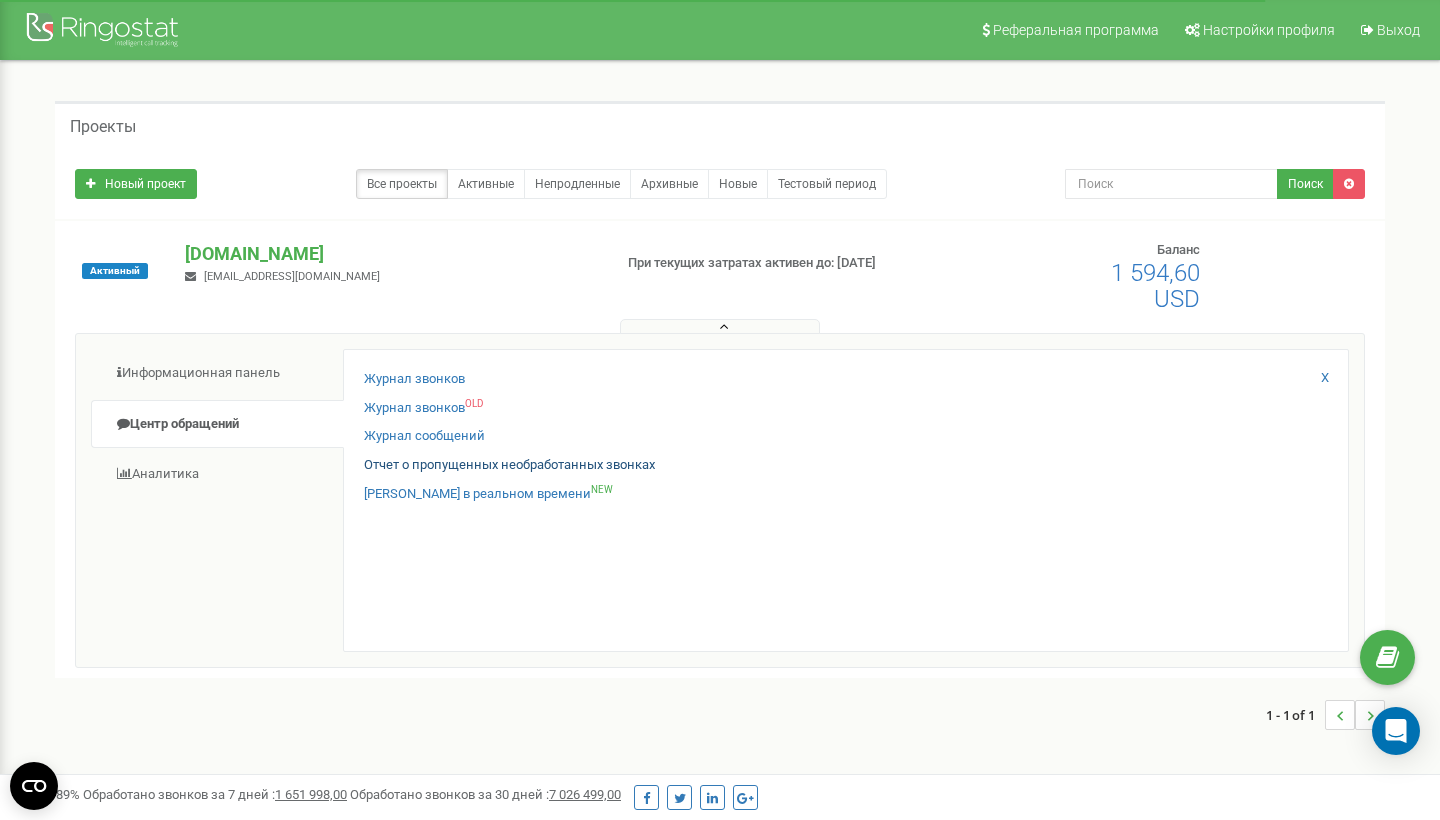click on "Отчет о пропущенных необработанных звонках" at bounding box center [509, 465] 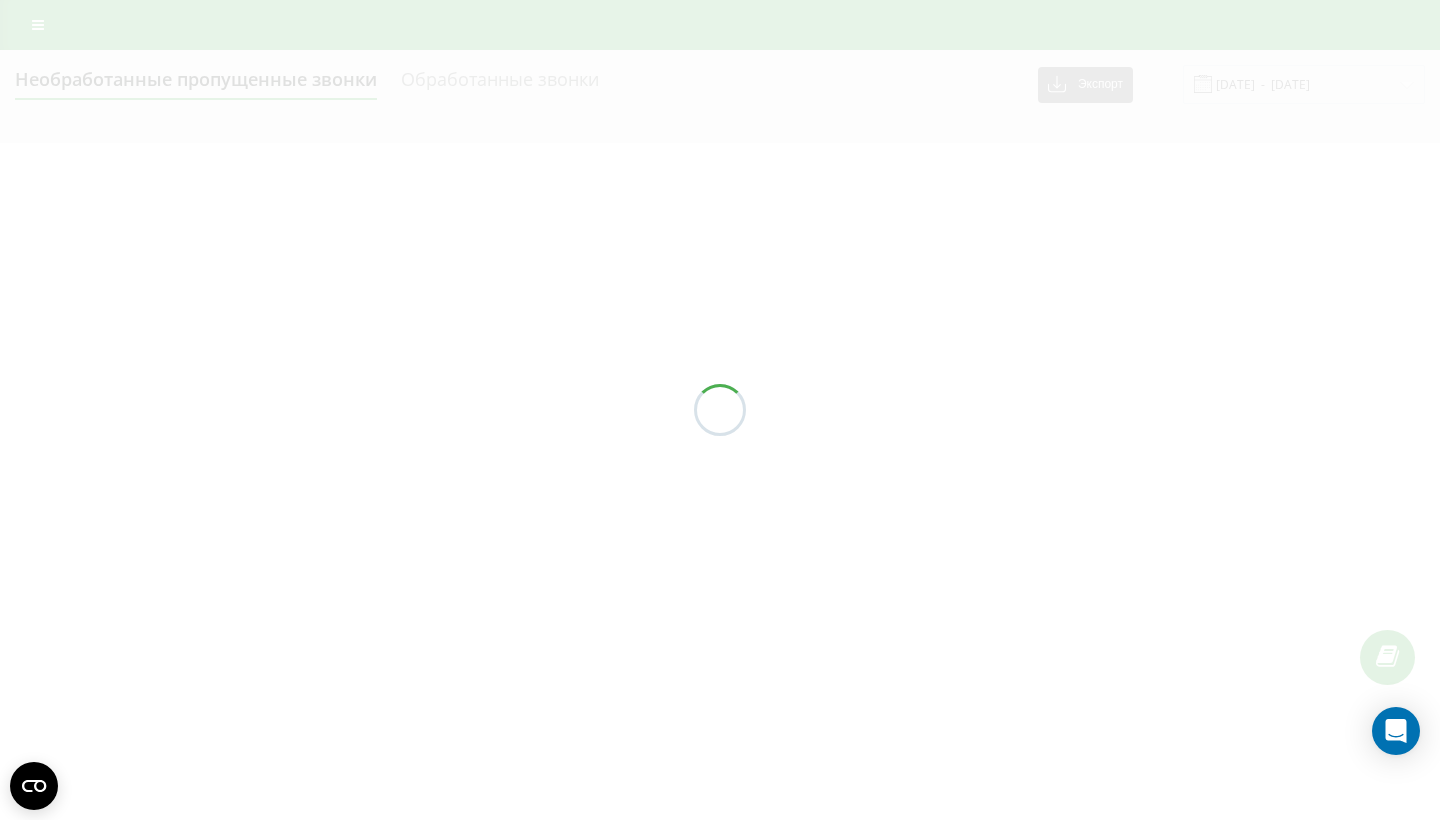 scroll, scrollTop: 0, scrollLeft: 0, axis: both 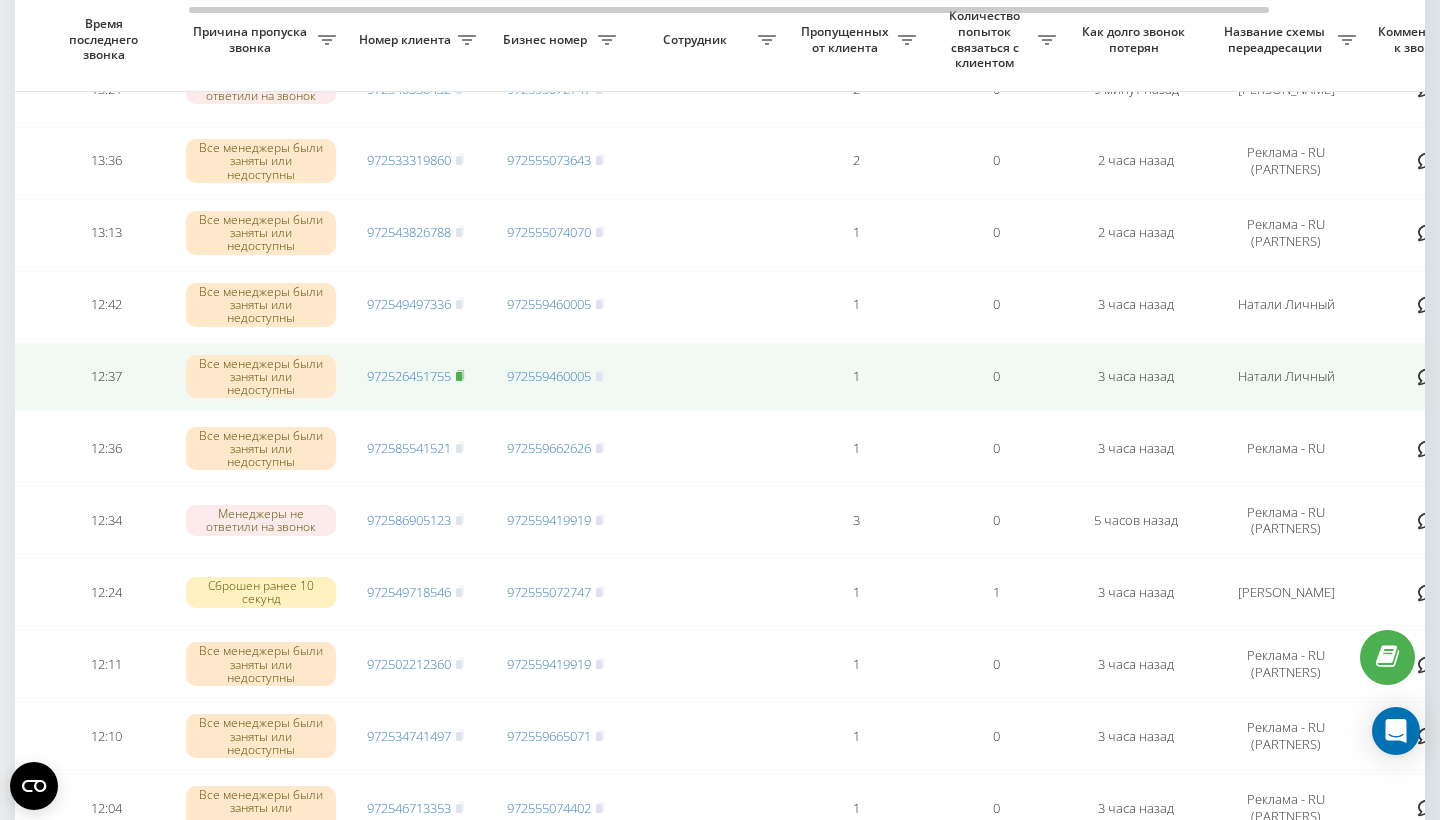 click 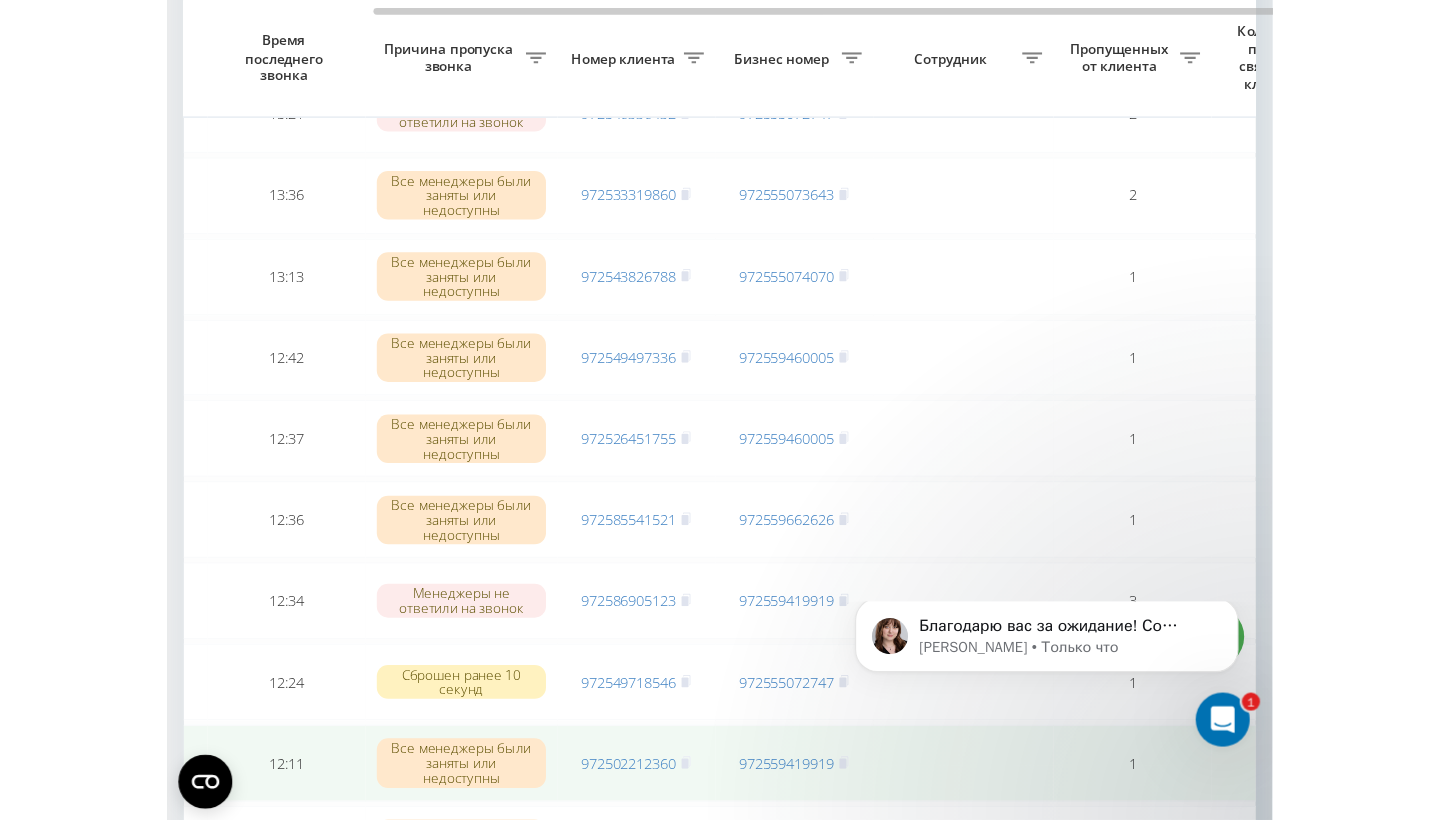 scroll, scrollTop: 0, scrollLeft: 0, axis: both 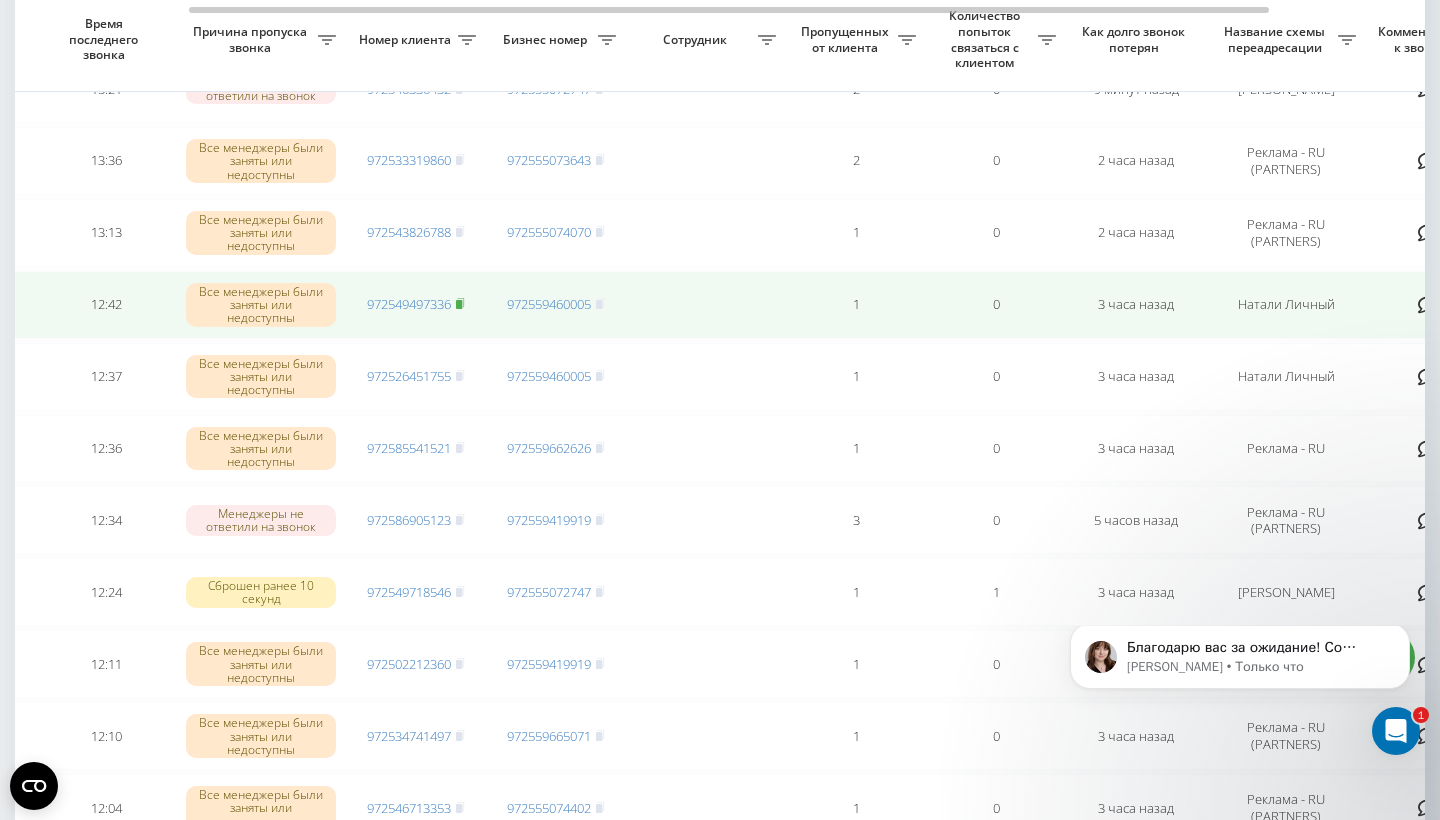 click 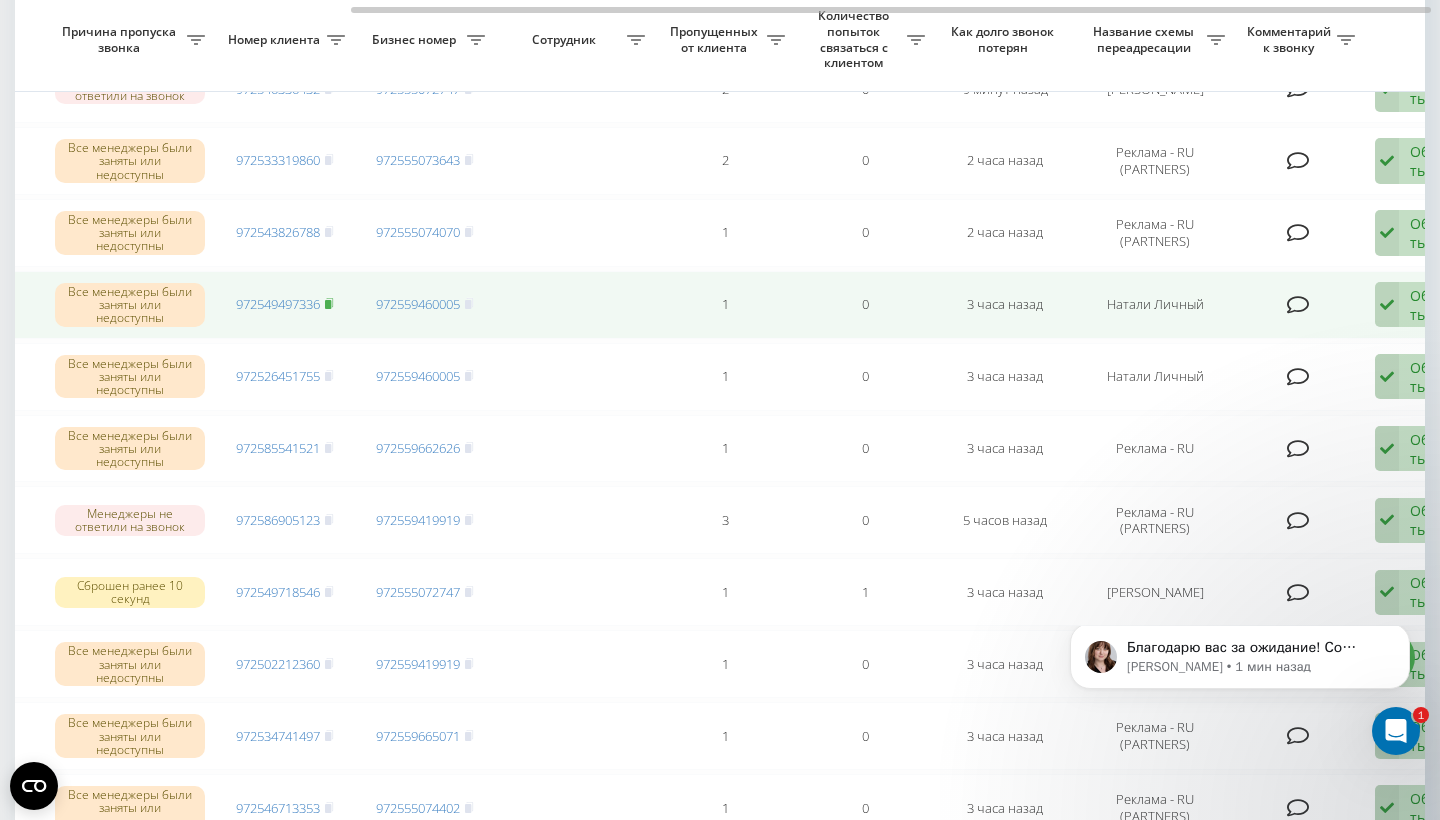 scroll, scrollTop: 0, scrollLeft: 430, axis: horizontal 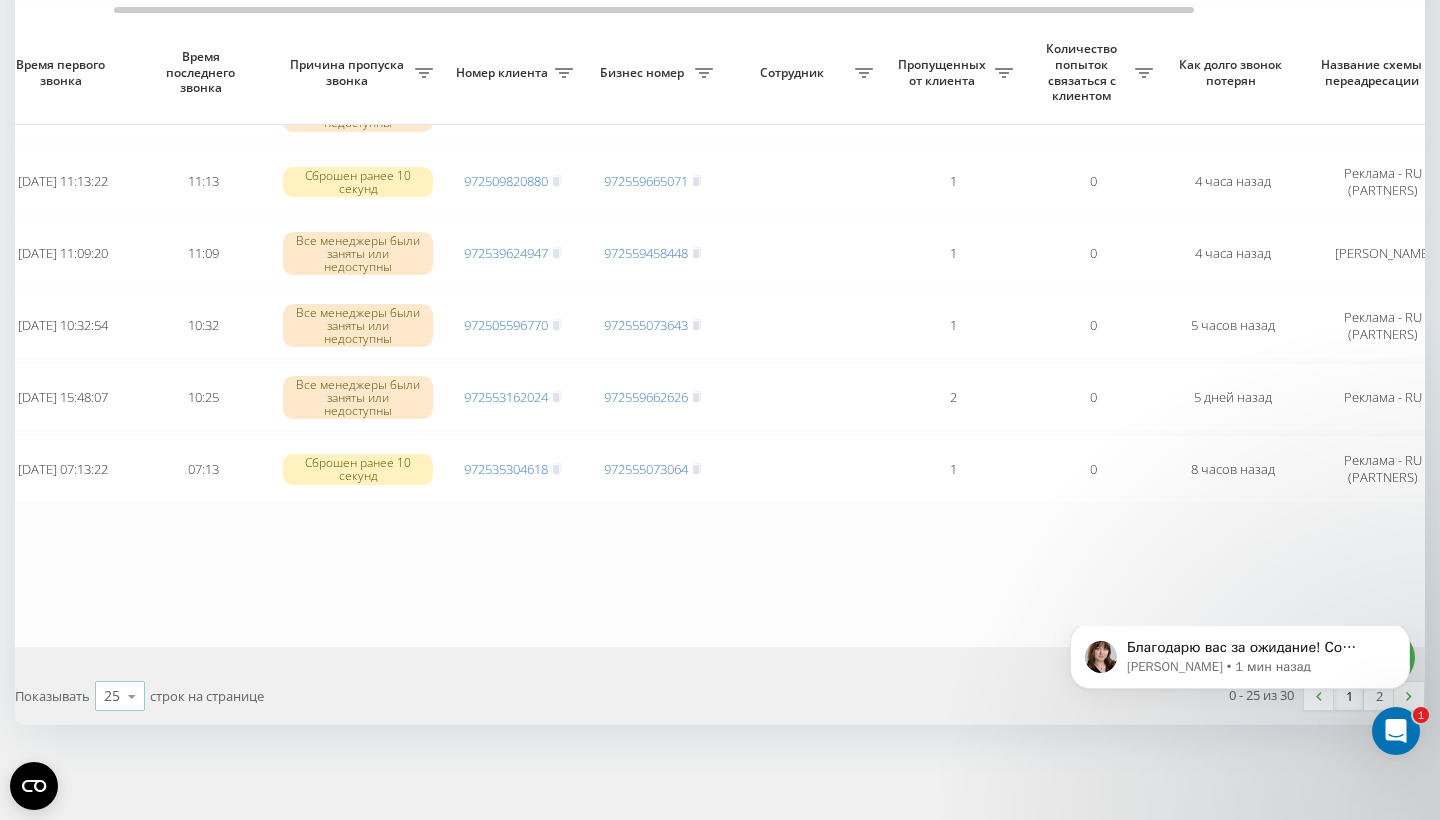 click at bounding box center (132, 696) 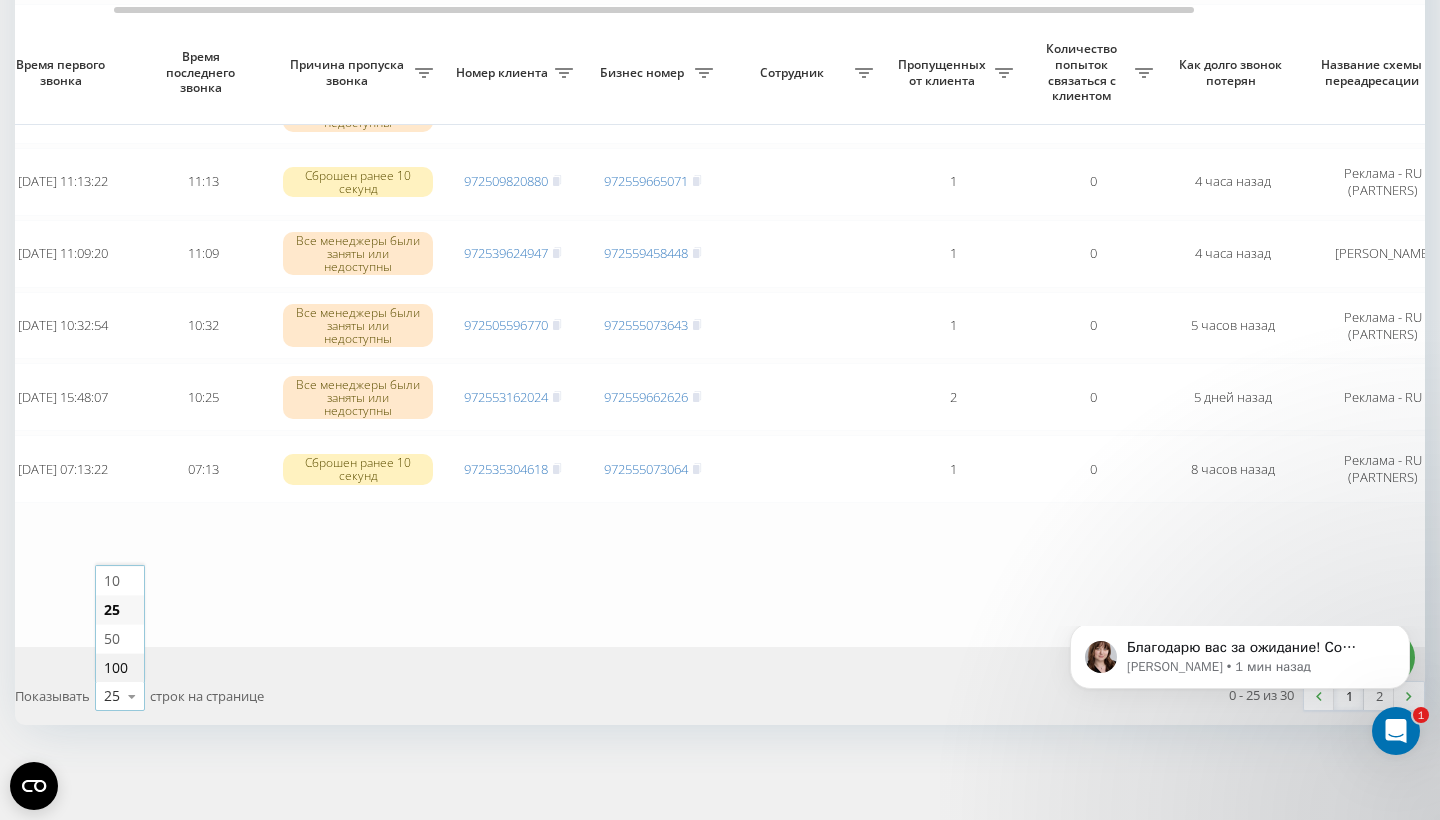 click on "100" at bounding box center (116, 667) 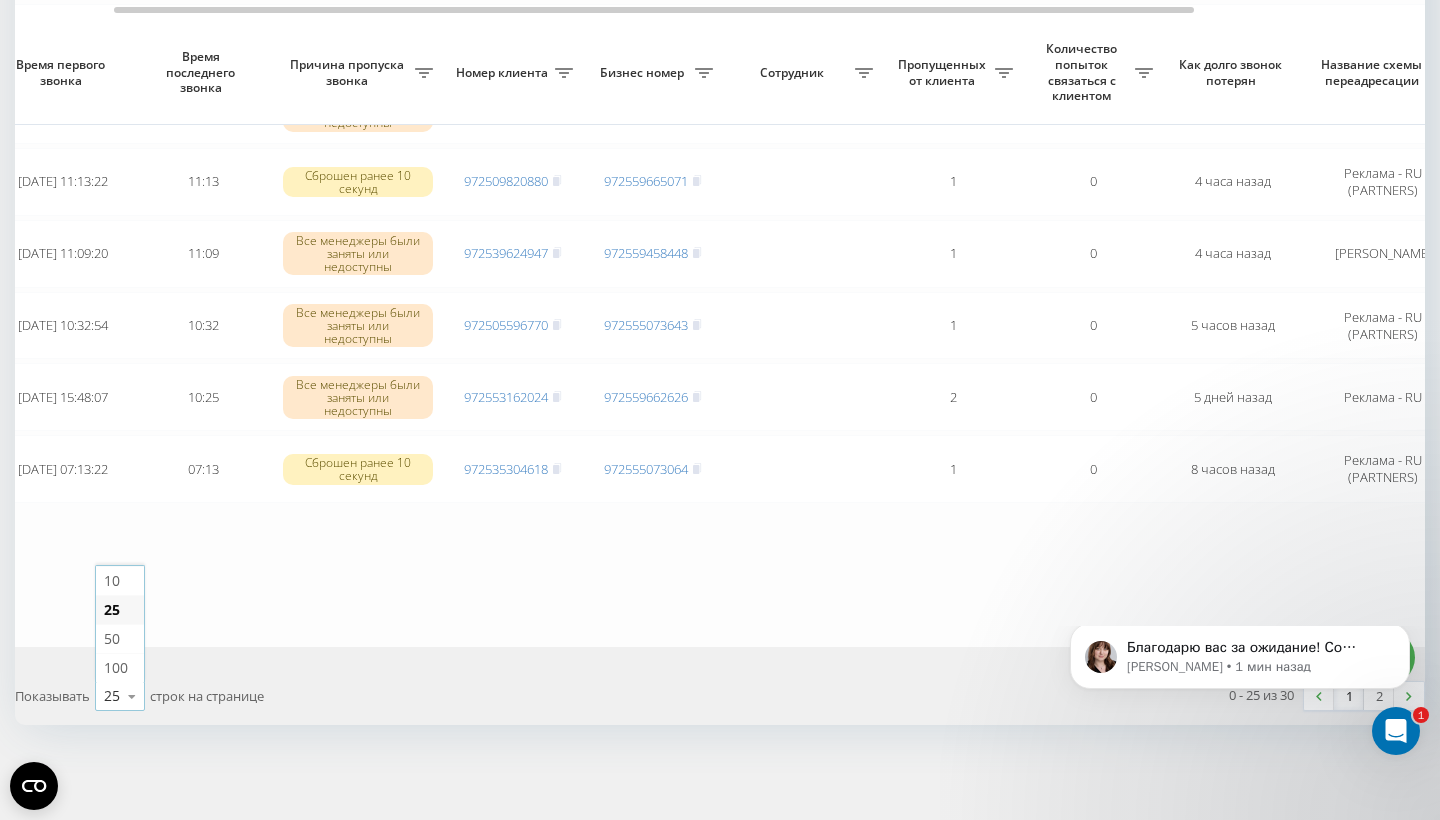 scroll, scrollTop: 0, scrollLeft: 0, axis: both 